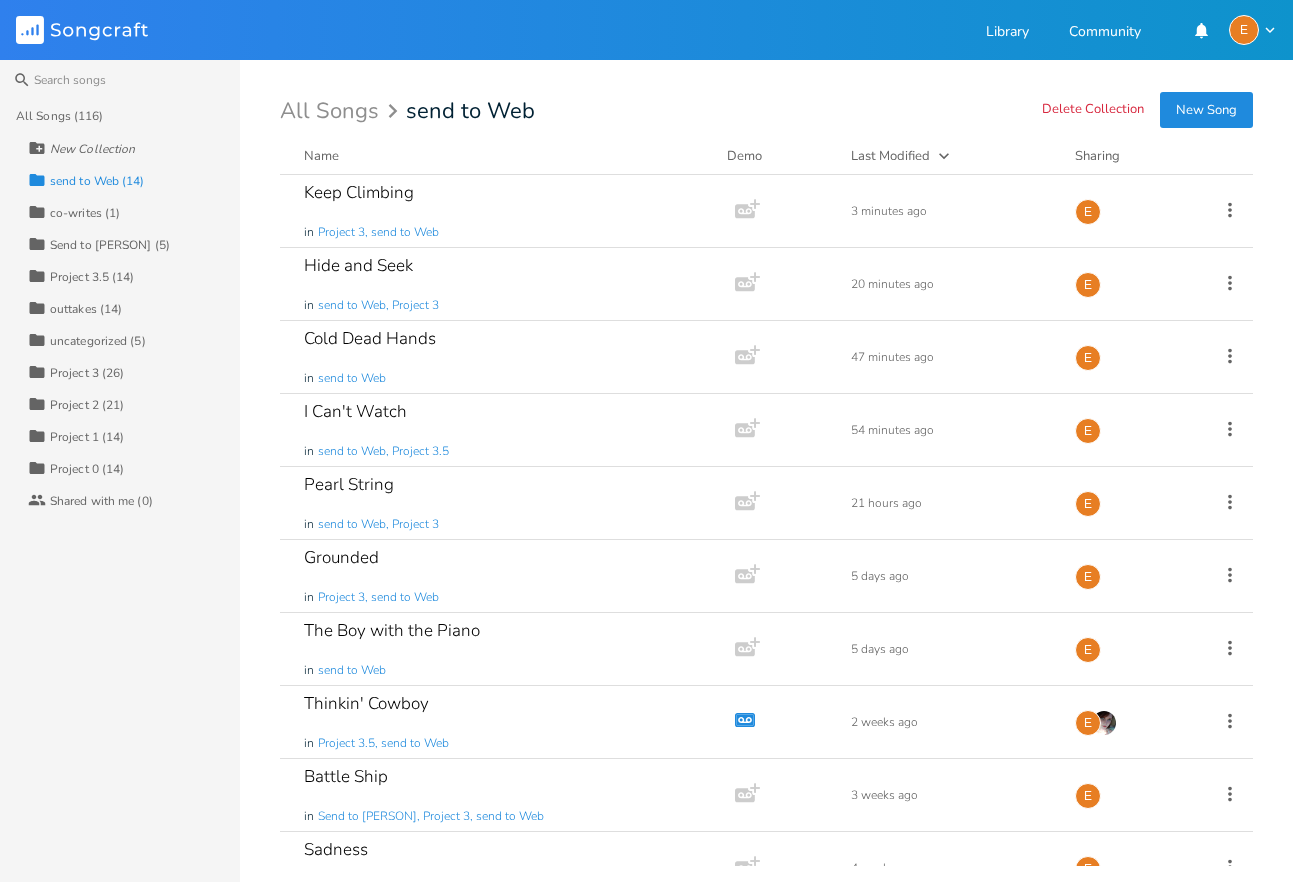 scroll, scrollTop: 0, scrollLeft: 0, axis: both 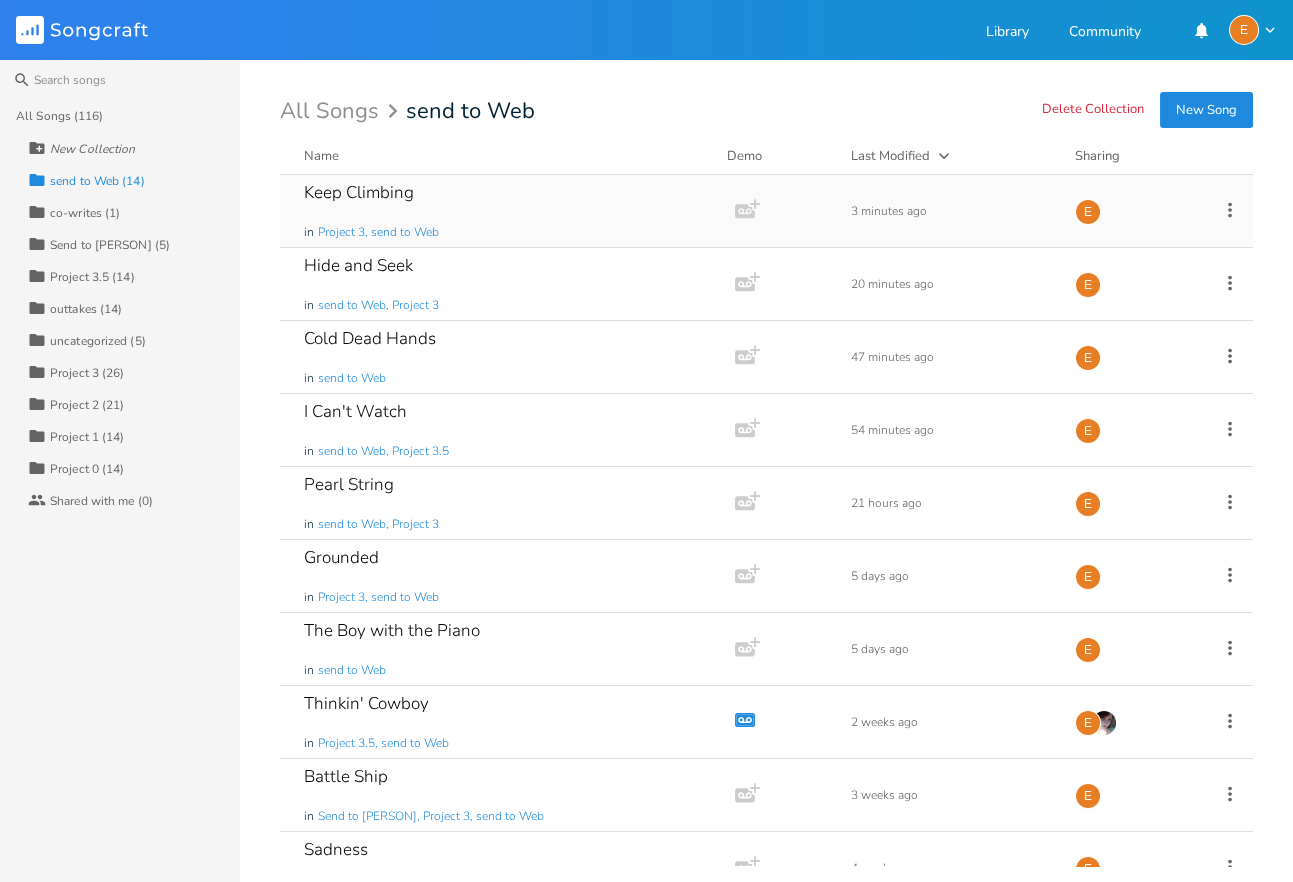 click on "Keep Climbing" at bounding box center (359, 192) 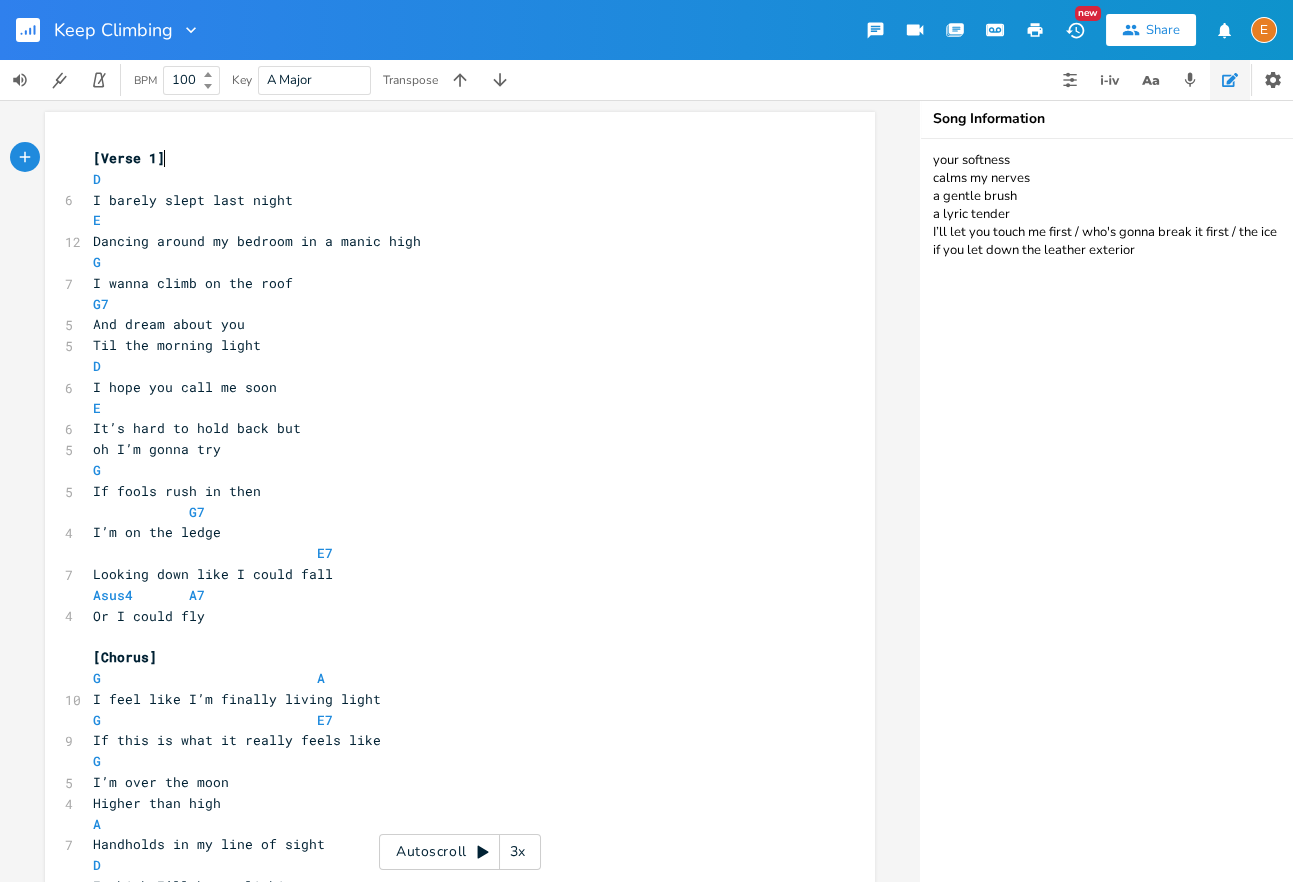 scroll, scrollTop: 7, scrollLeft: 0, axis: vertical 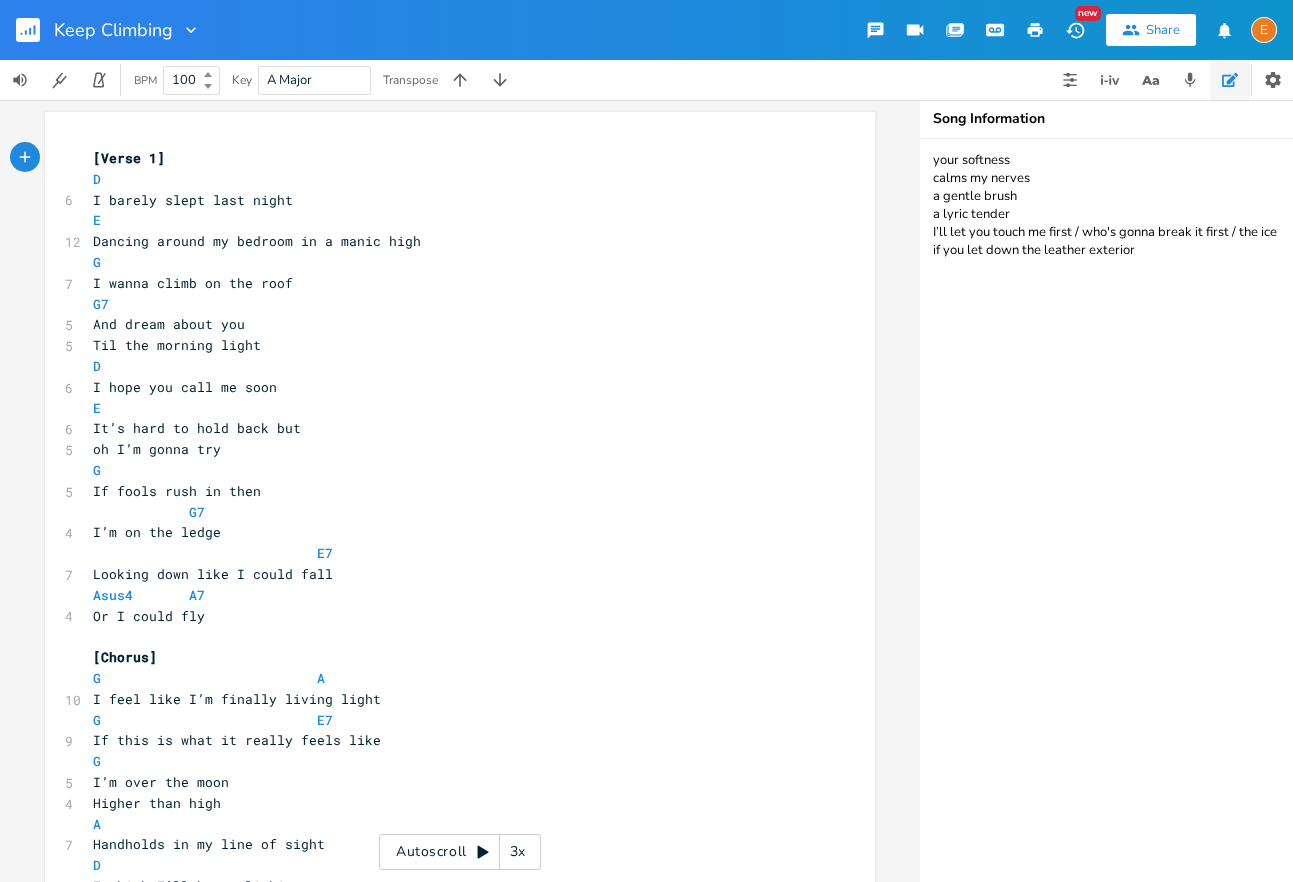 click on "Autoscroll 3x" at bounding box center (460, 852) 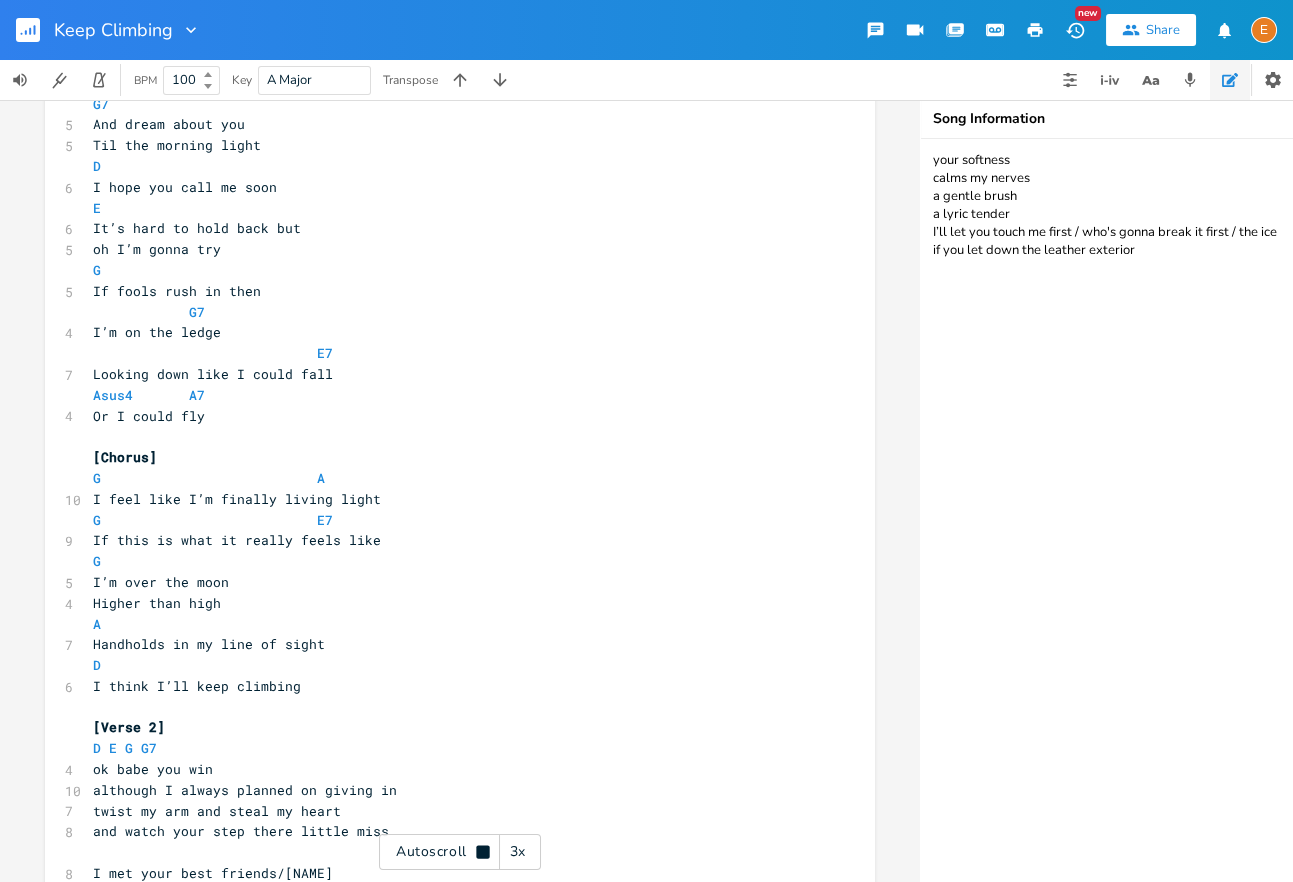 scroll, scrollTop: 202, scrollLeft: 0, axis: vertical 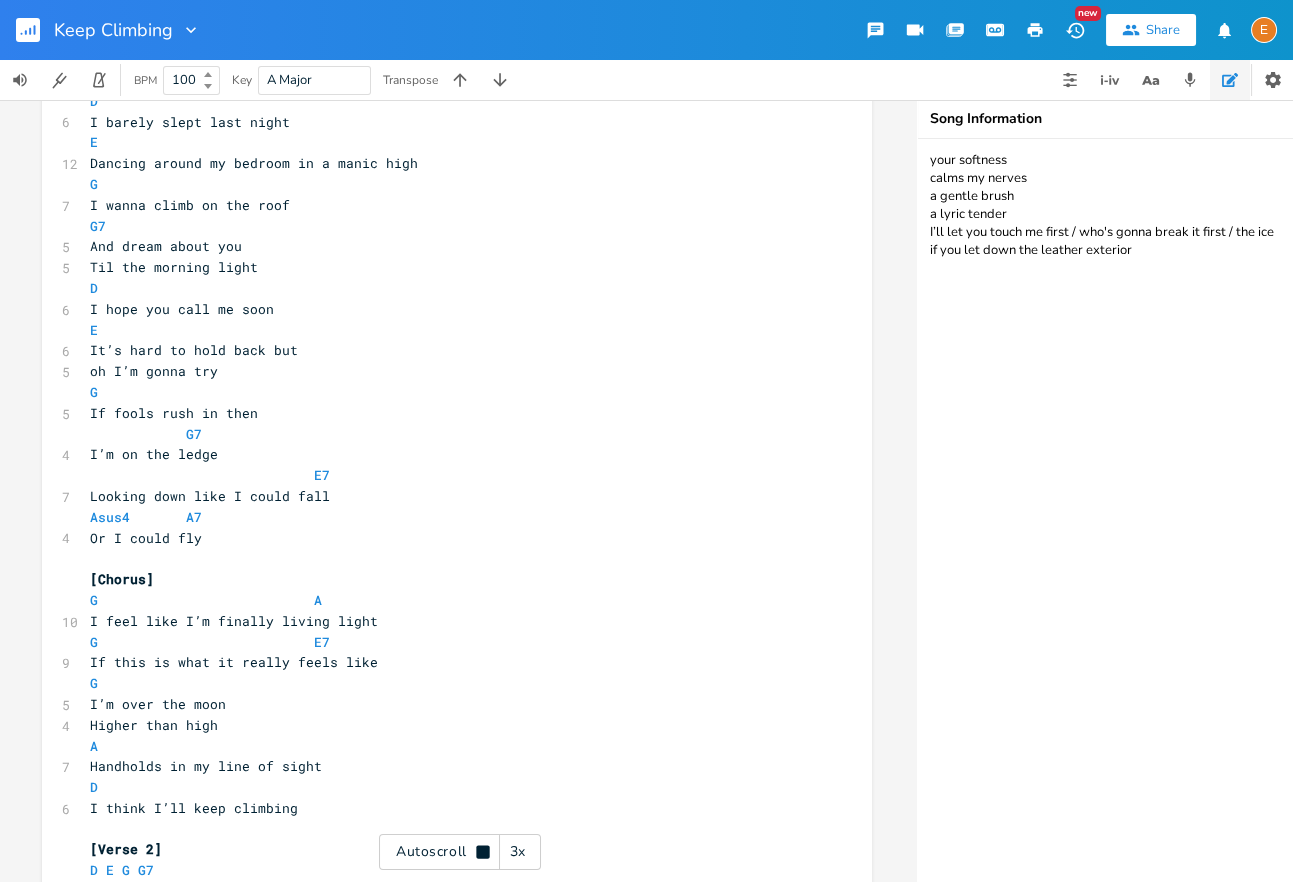 click on "Autoscroll 3x" at bounding box center (460, 852) 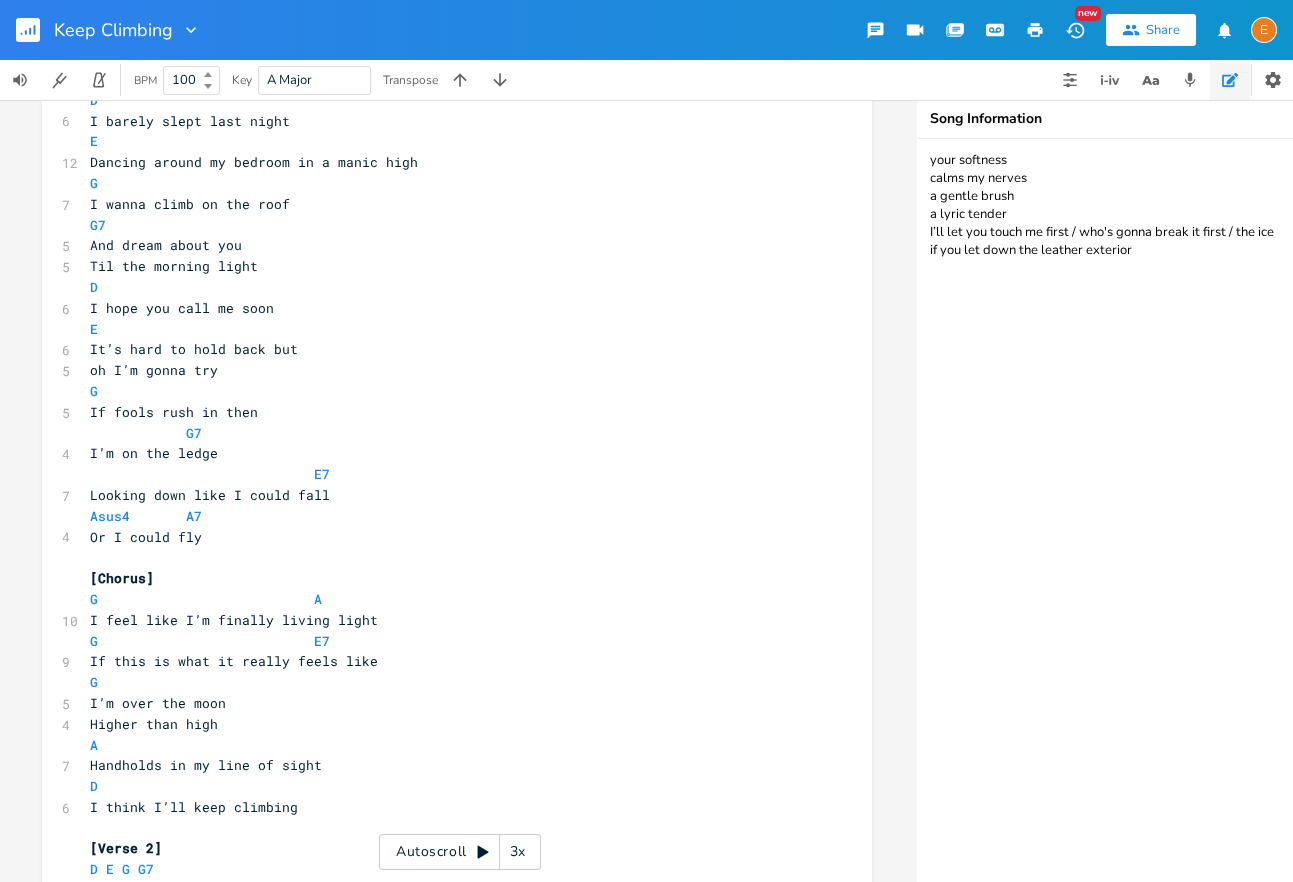 scroll, scrollTop: 0, scrollLeft: 0, axis: both 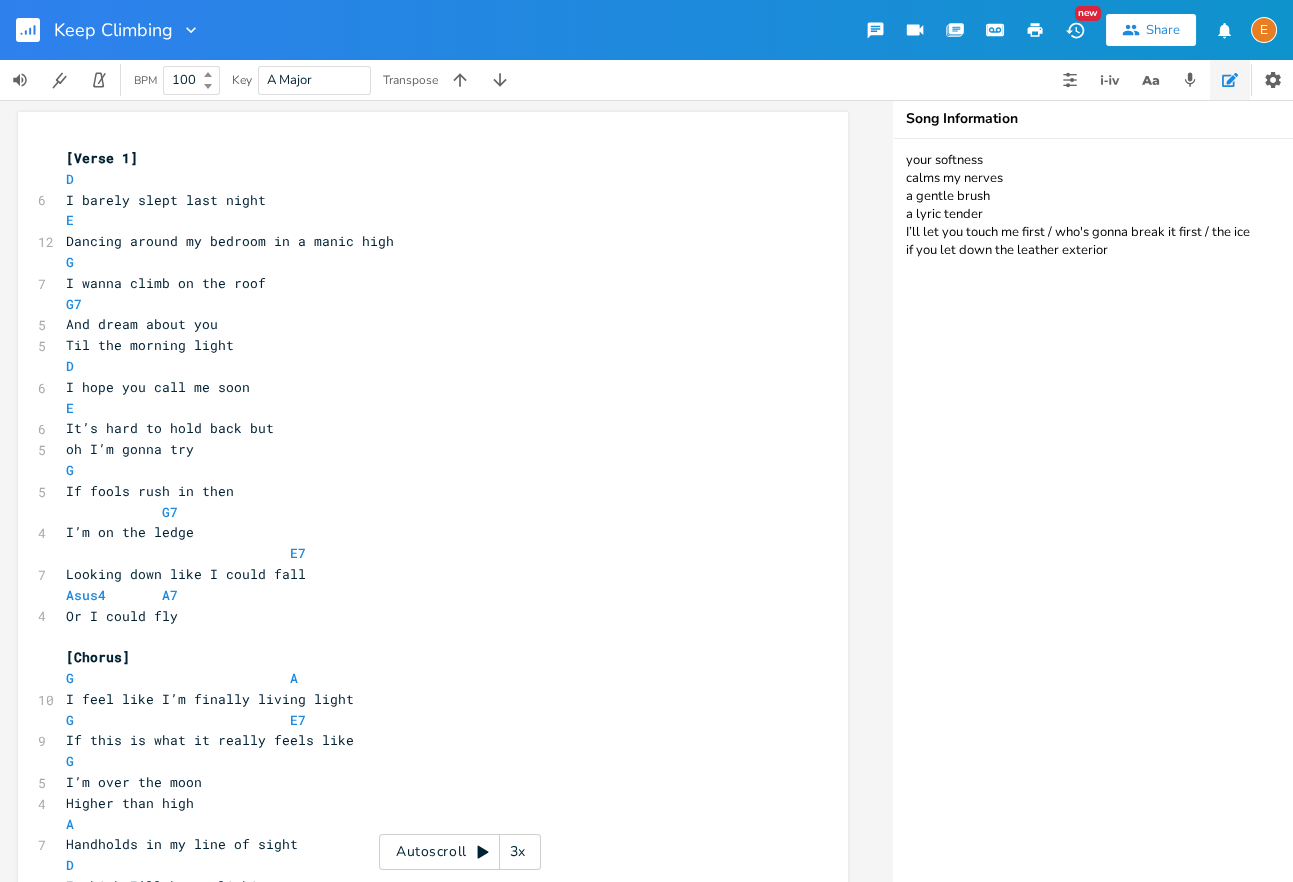 click 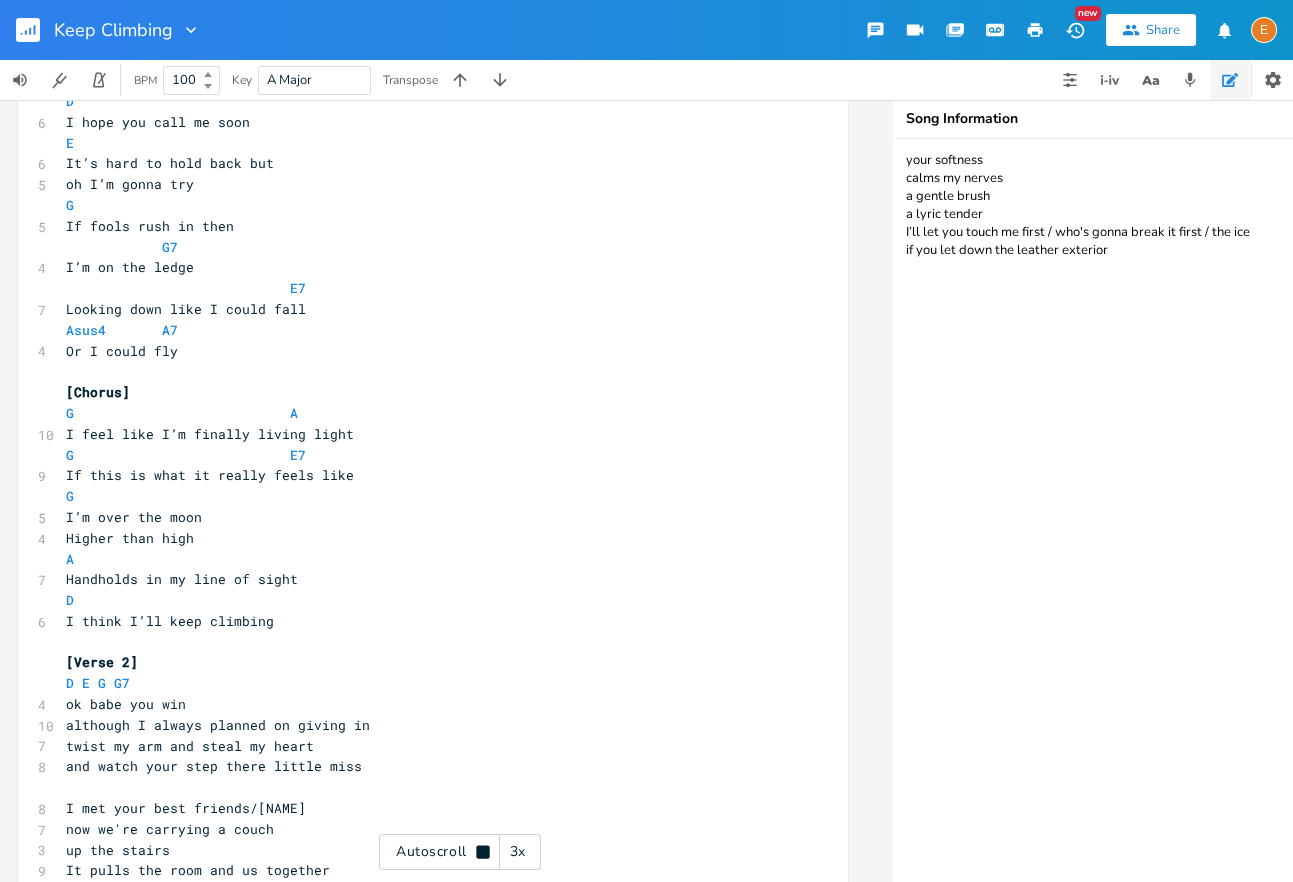 scroll, scrollTop: 267, scrollLeft: 0, axis: vertical 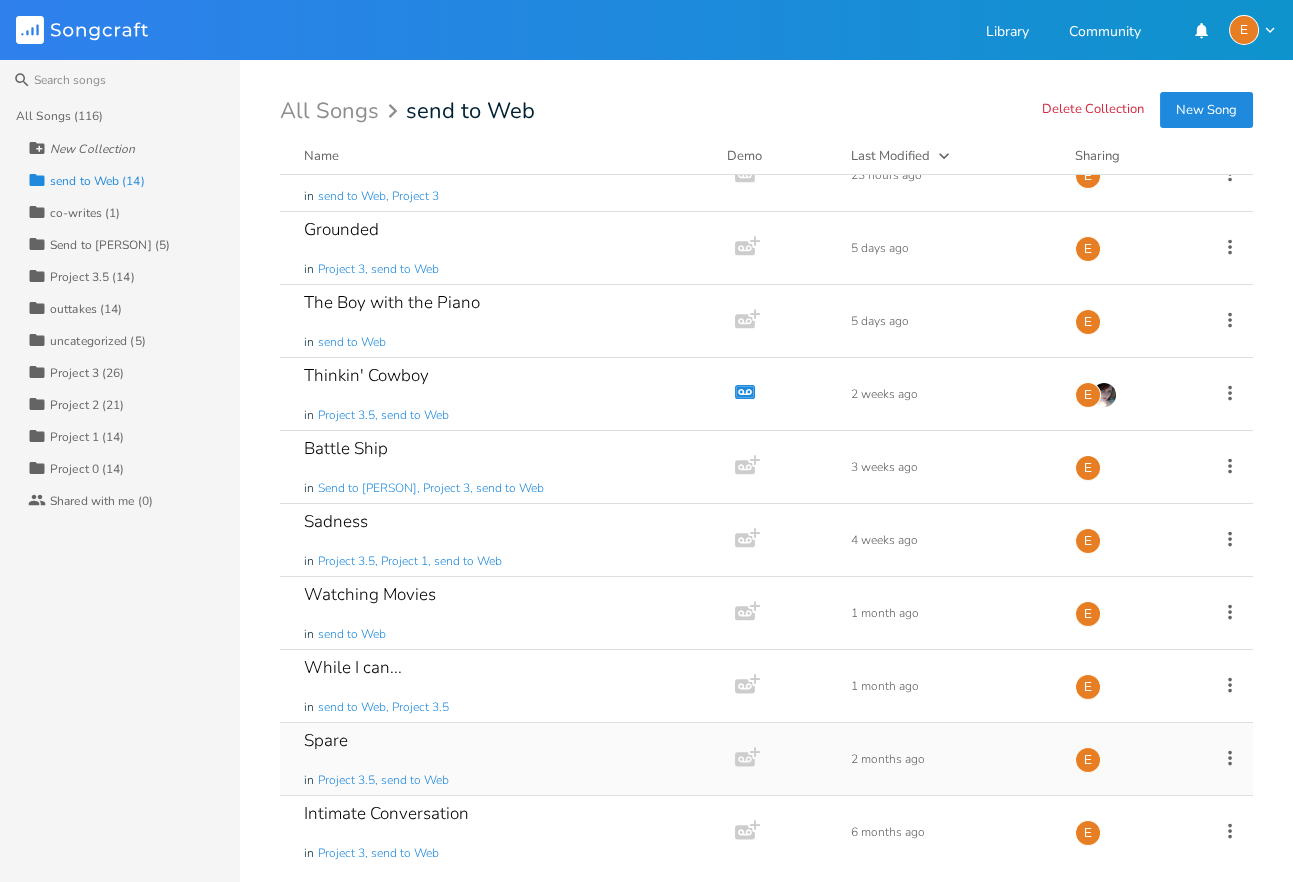 click on "Spare in Project 3.5, send to Web" at bounding box center (503, 759) 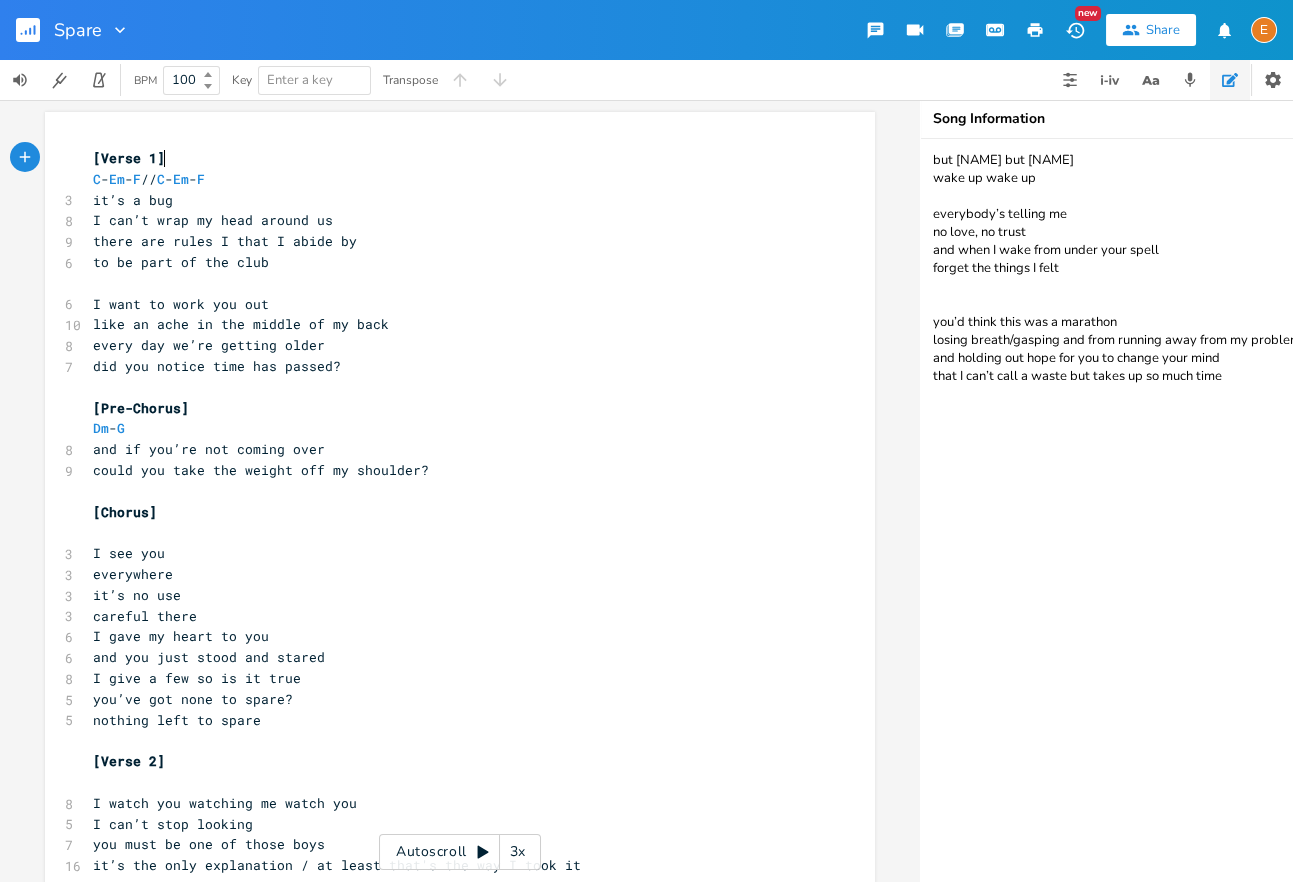scroll, scrollTop: 7, scrollLeft: 0, axis: vertical 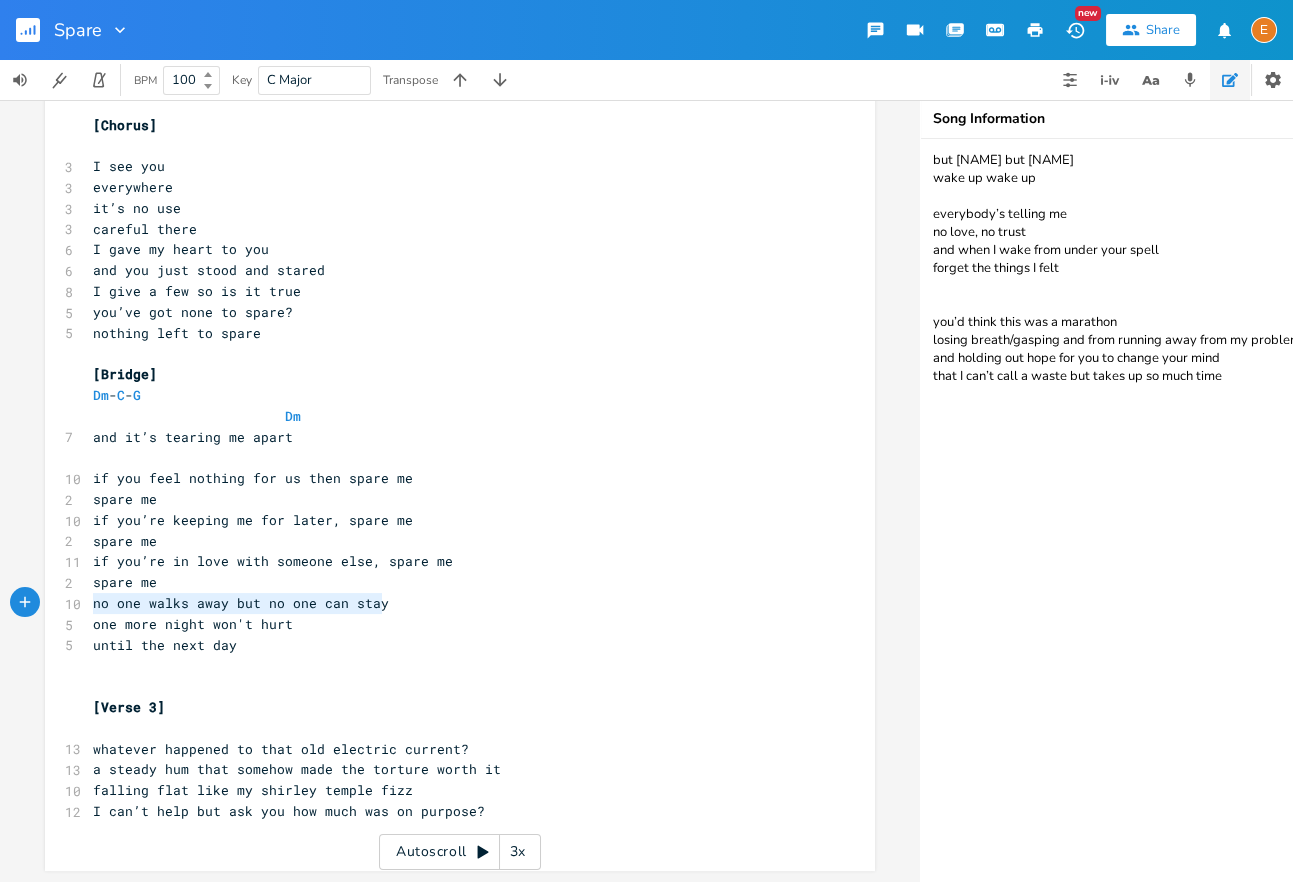 drag, startPoint x: 417, startPoint y: 609, endPoint x: 95, endPoint y: 610, distance: 322.00156 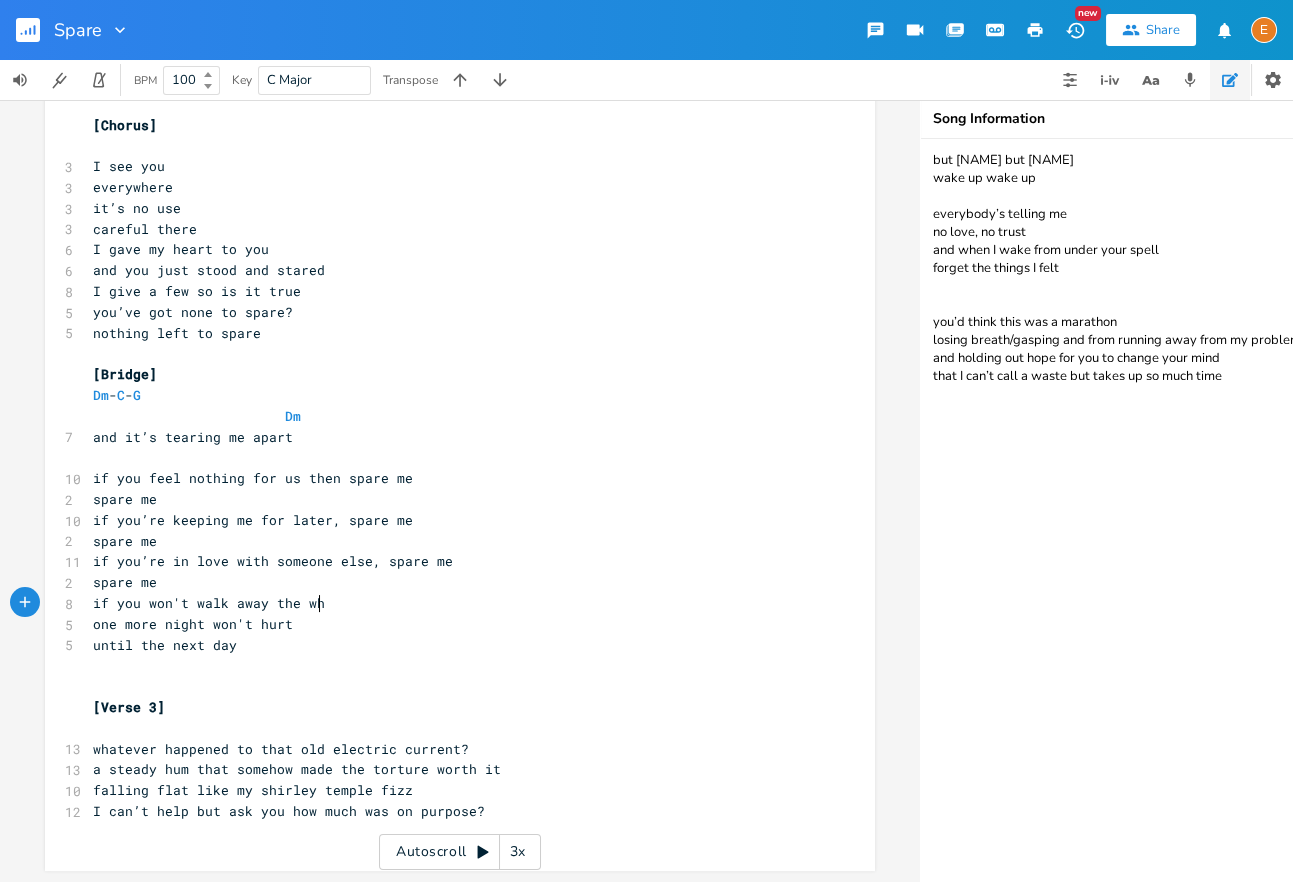 type on "if you won't walk away the wh" 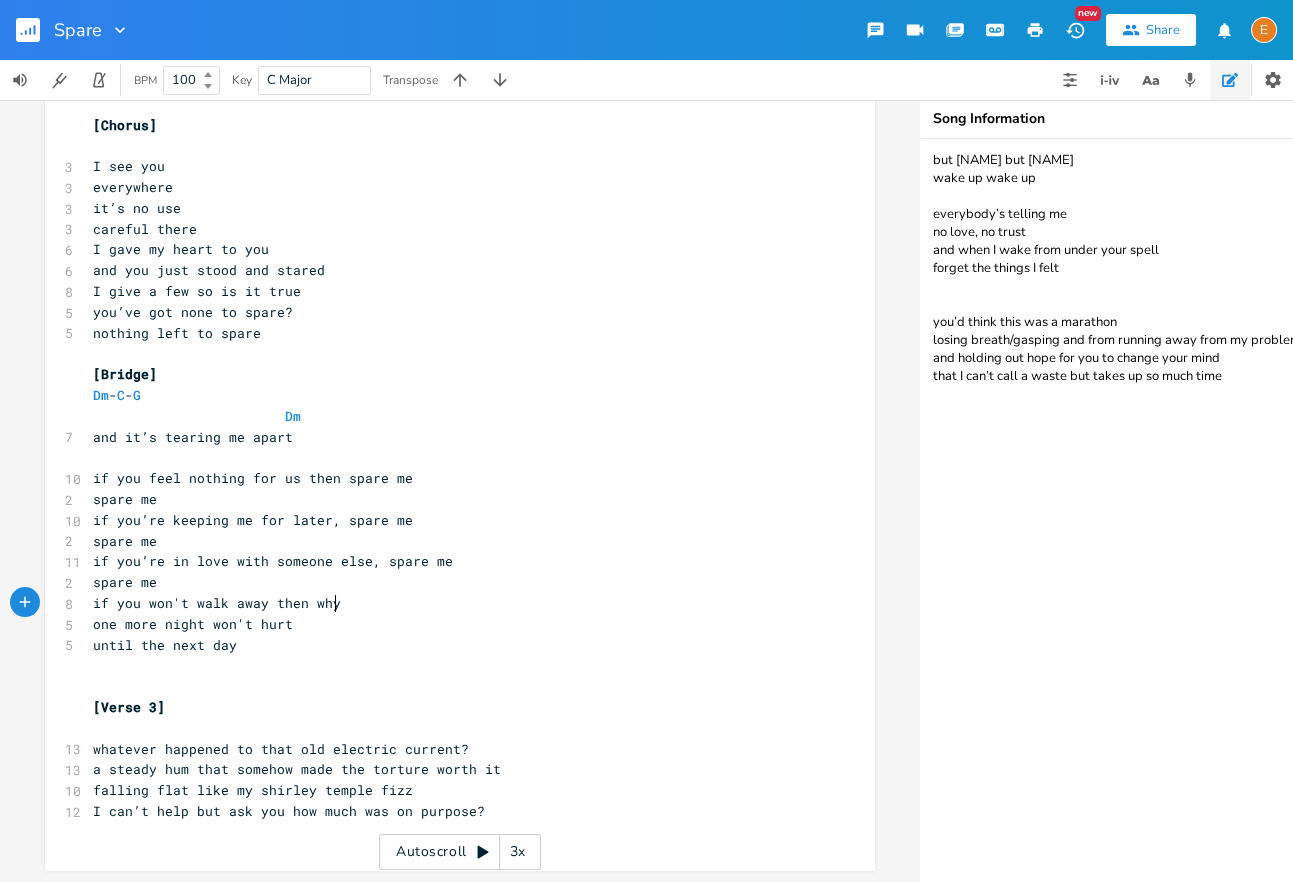 scroll, scrollTop: 0, scrollLeft: 47, axis: horizontal 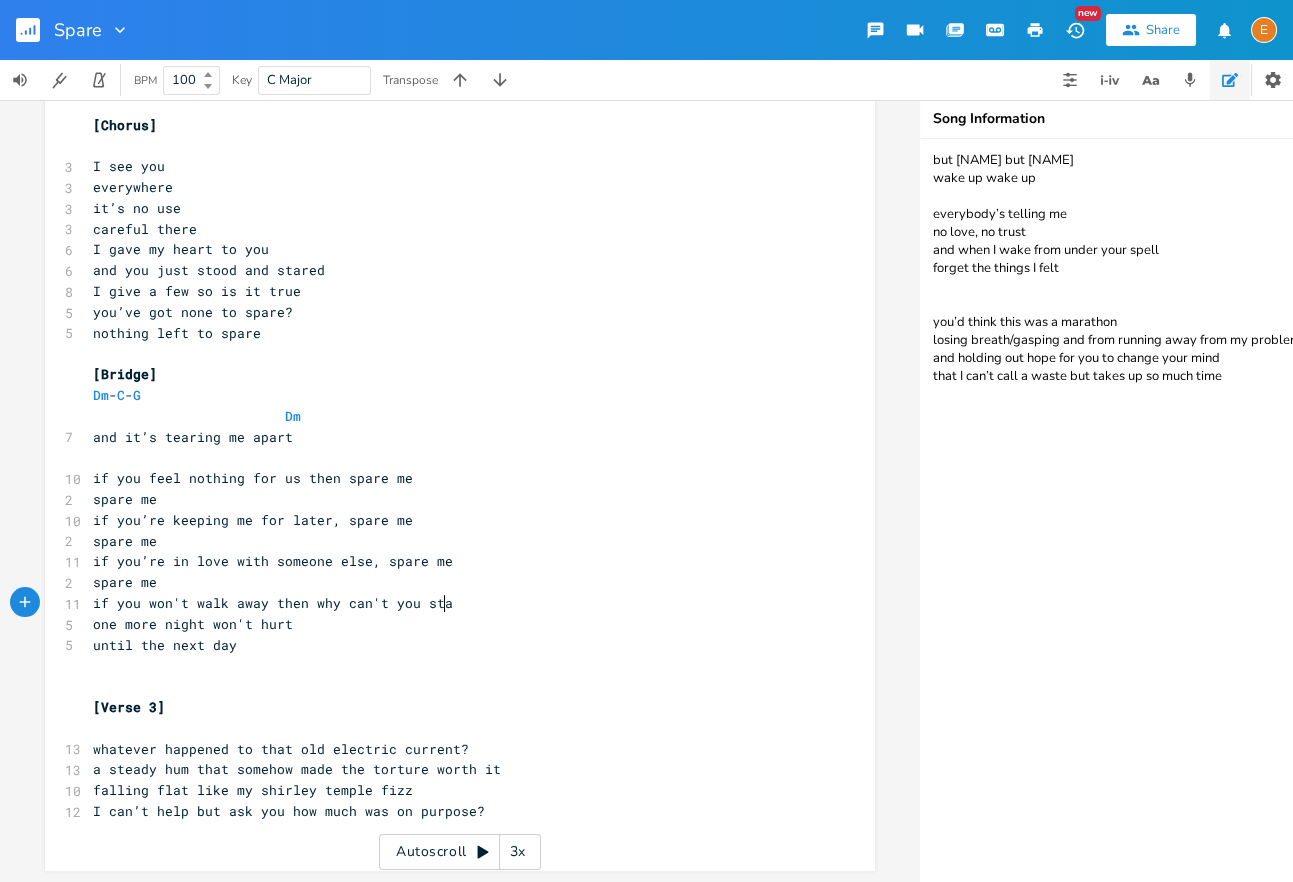 type on "n why can't you stay" 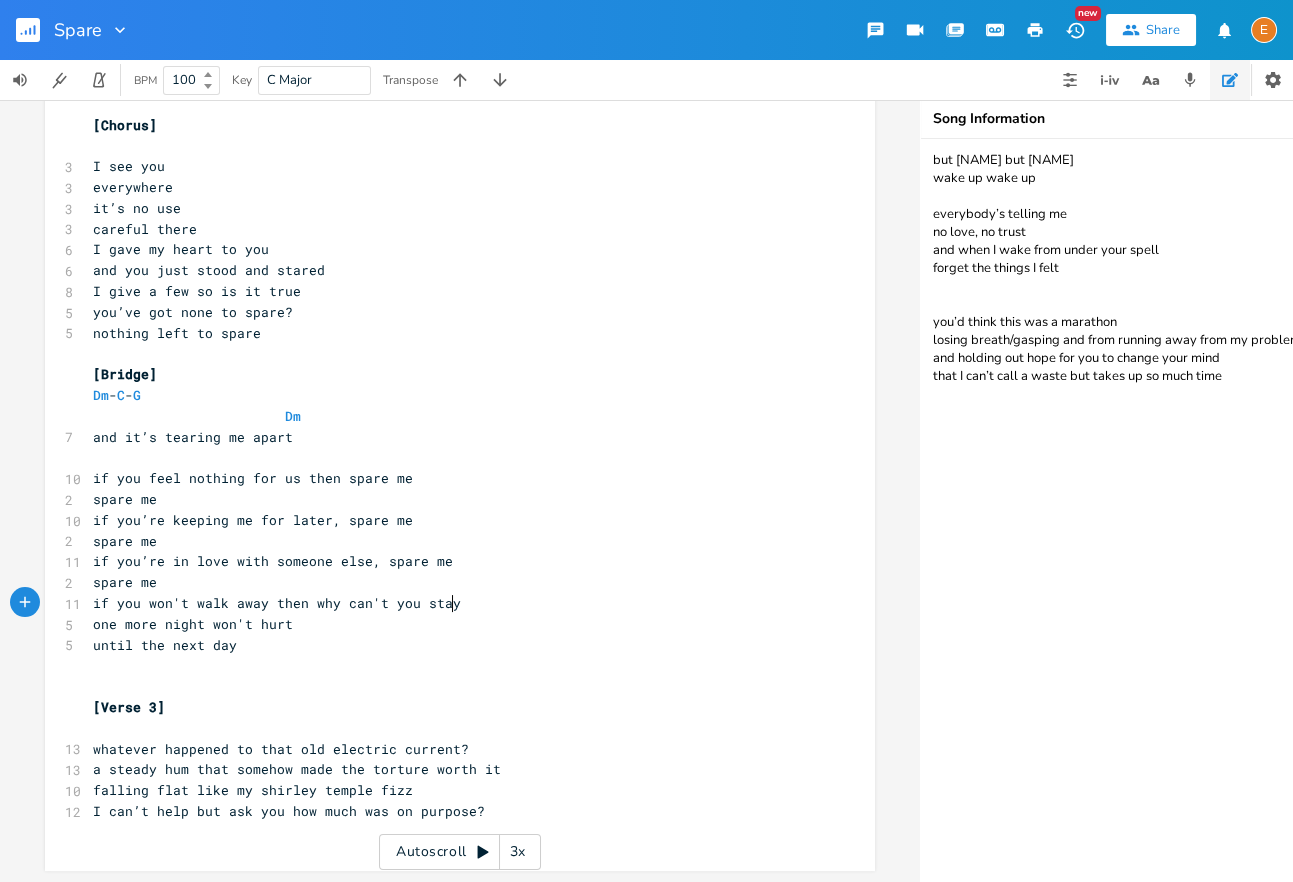 type 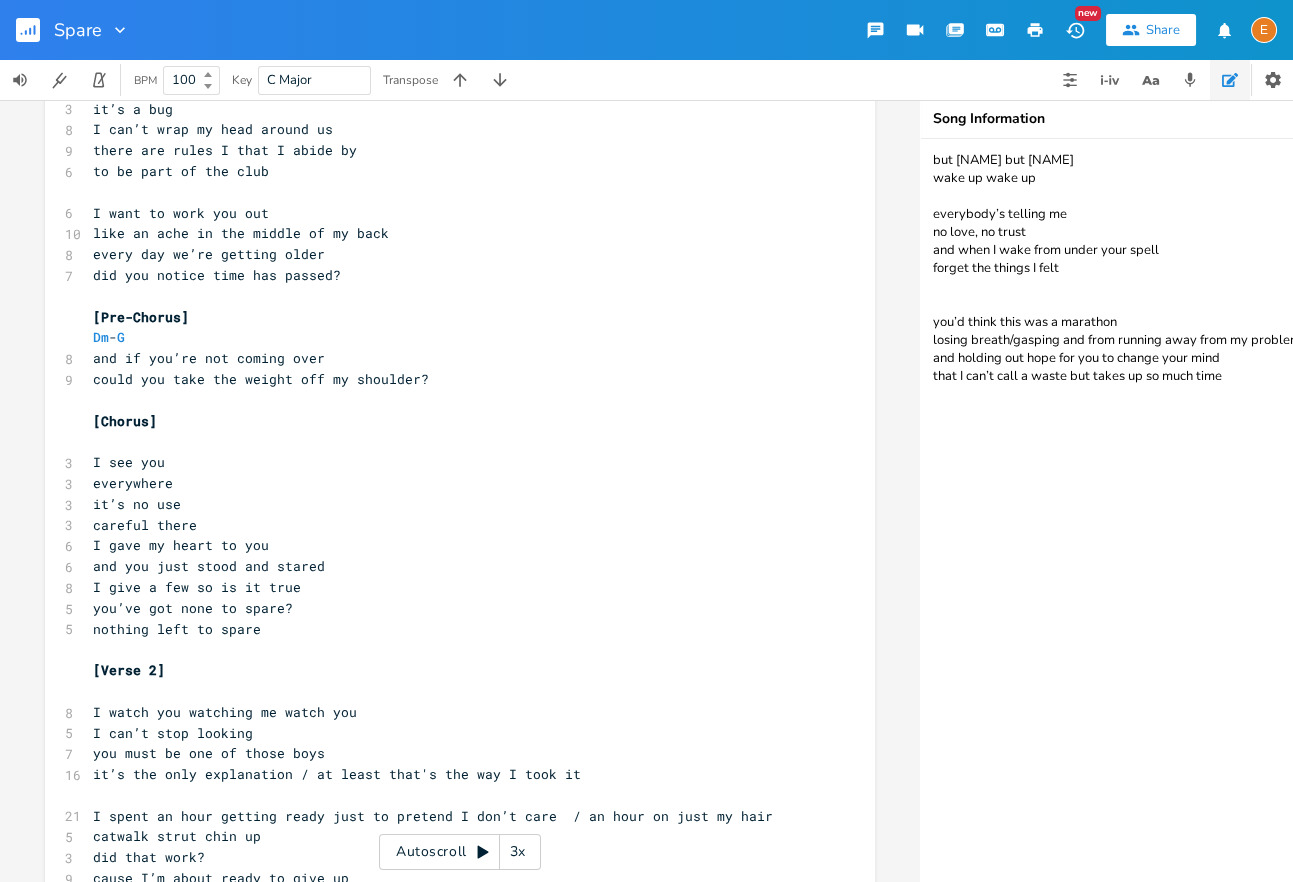 scroll, scrollTop: 0, scrollLeft: 0, axis: both 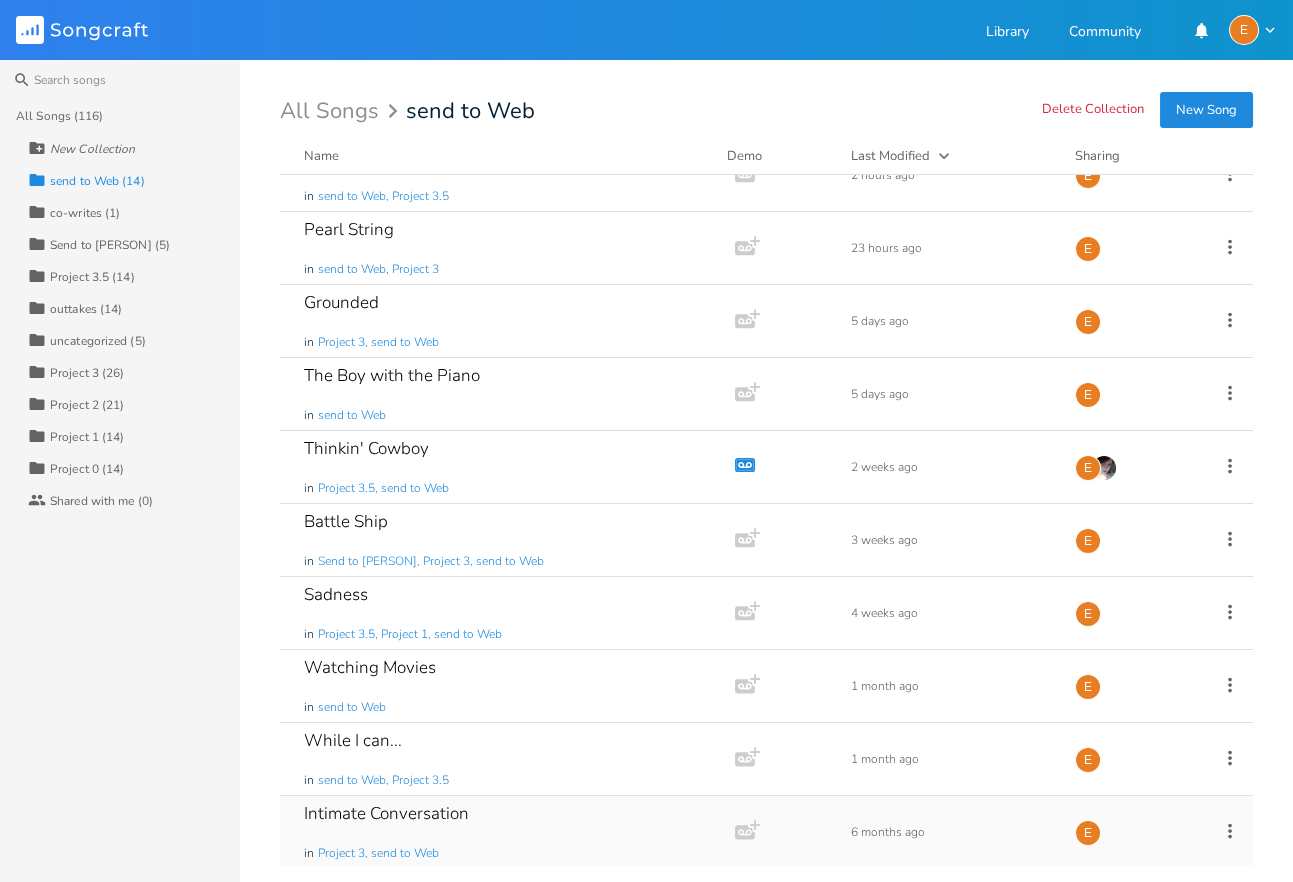 click on "Intimate Conversation in Project 3, send to Web" at bounding box center [503, 832] 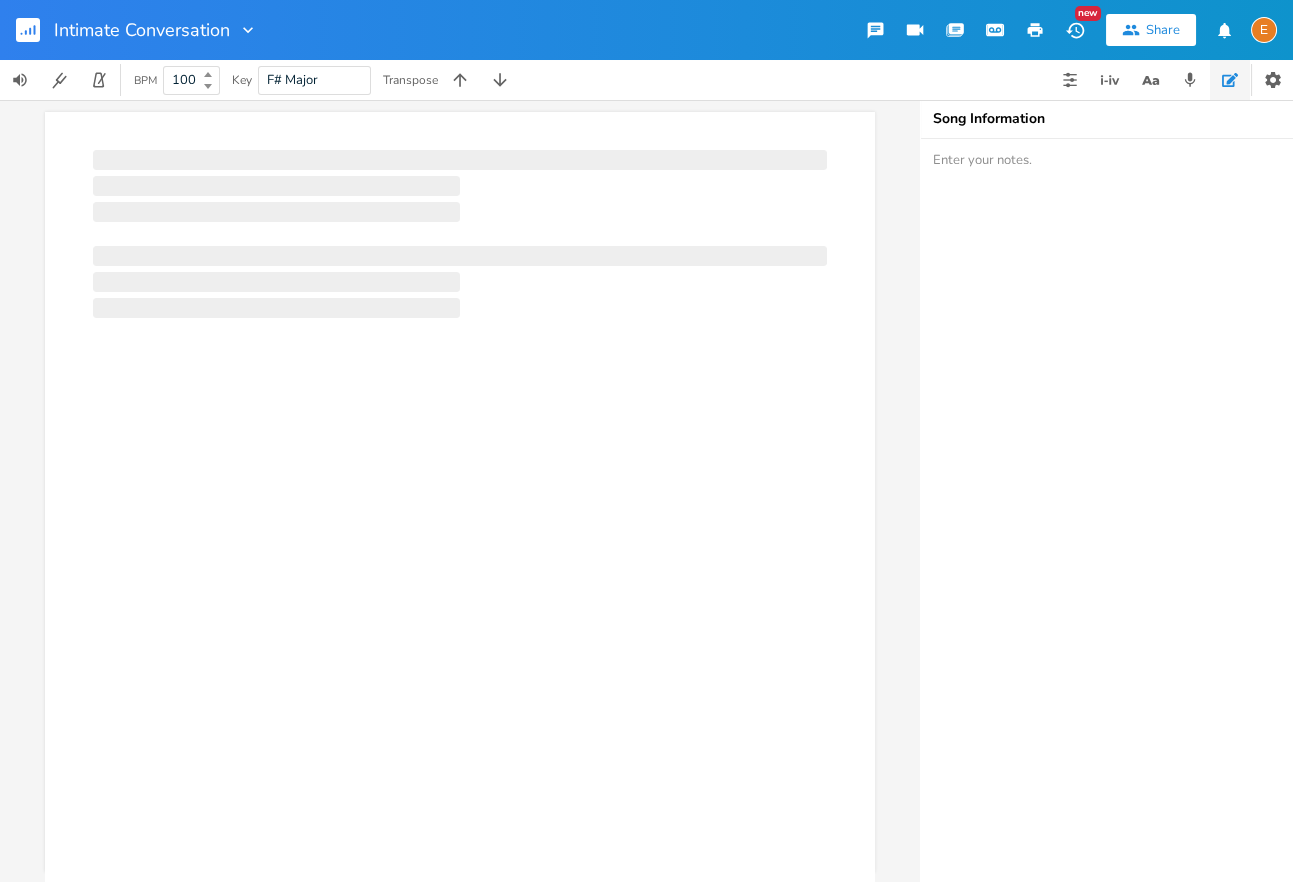 scroll, scrollTop: 7, scrollLeft: 0, axis: vertical 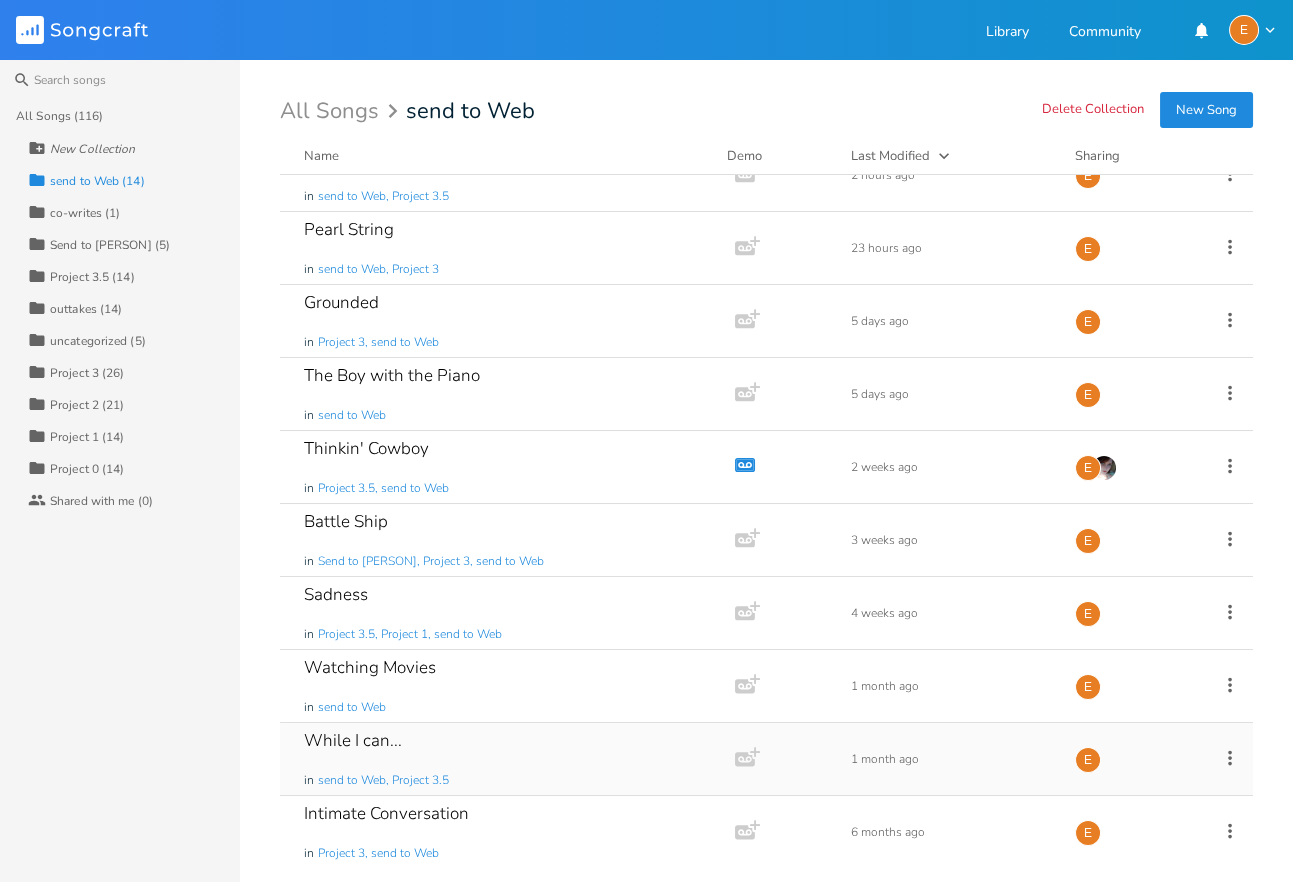 click on "While I can... in send to Web, Project 3.5" at bounding box center (503, 759) 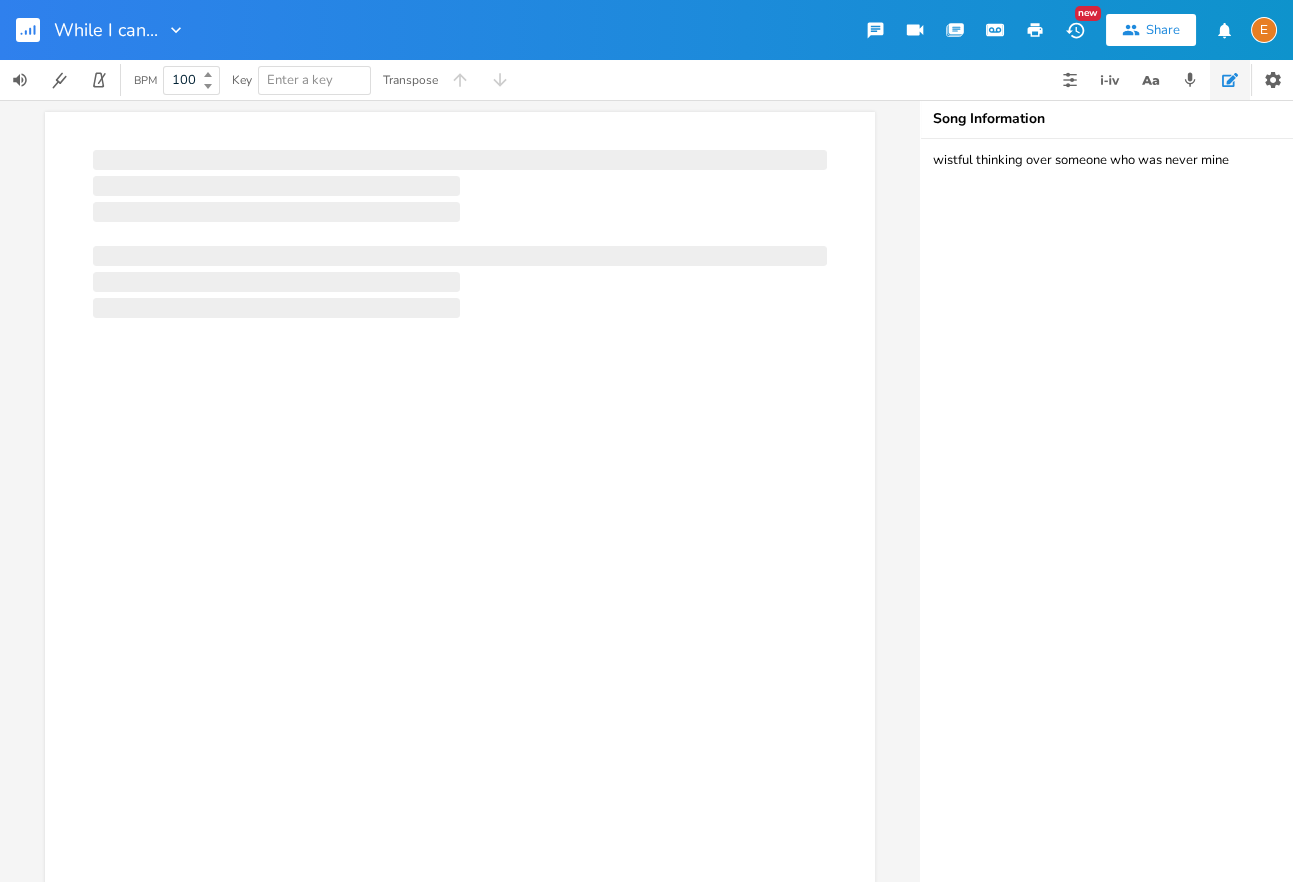 scroll, scrollTop: 7, scrollLeft: 0, axis: vertical 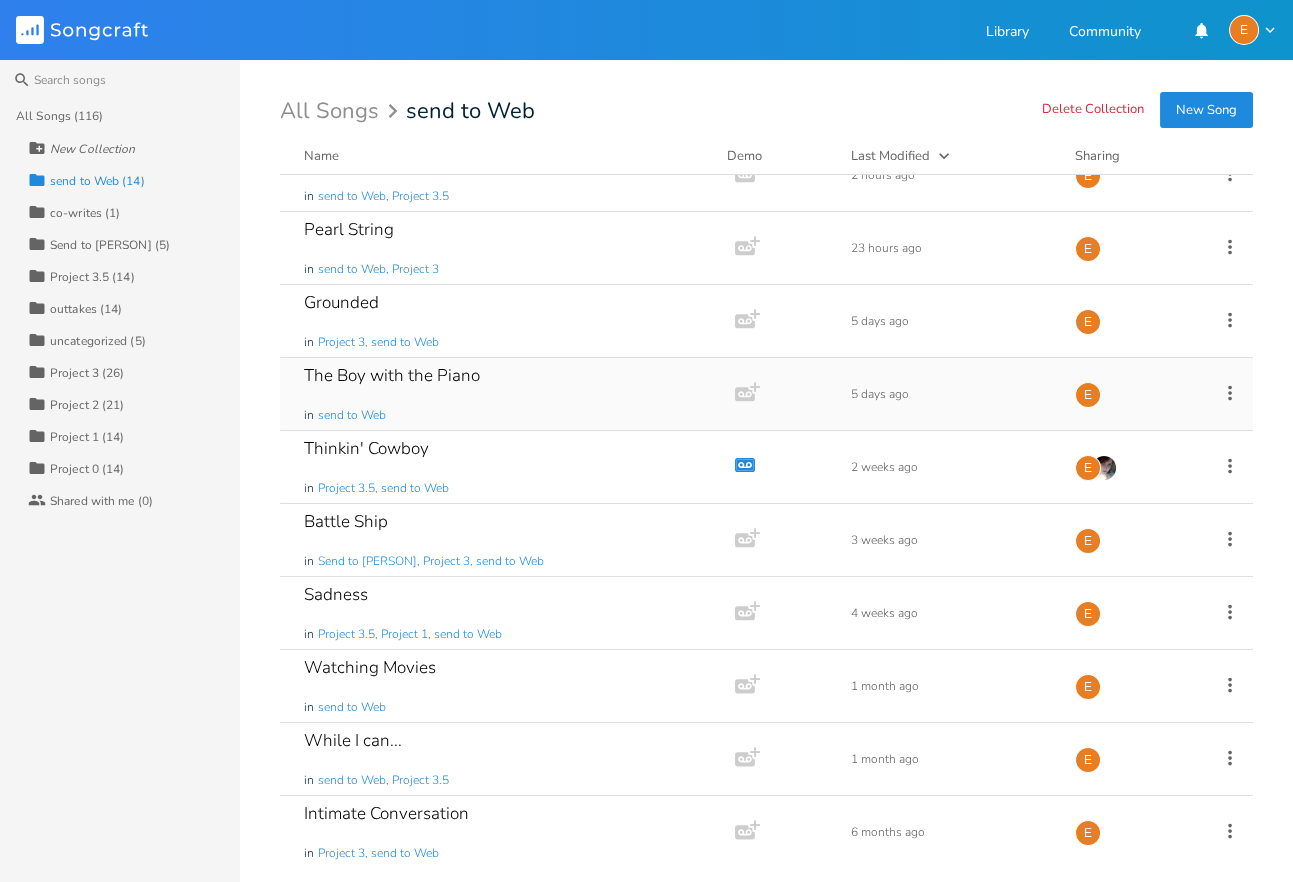 click on "The Boy with the Piano in send to Web" at bounding box center [503, 394] 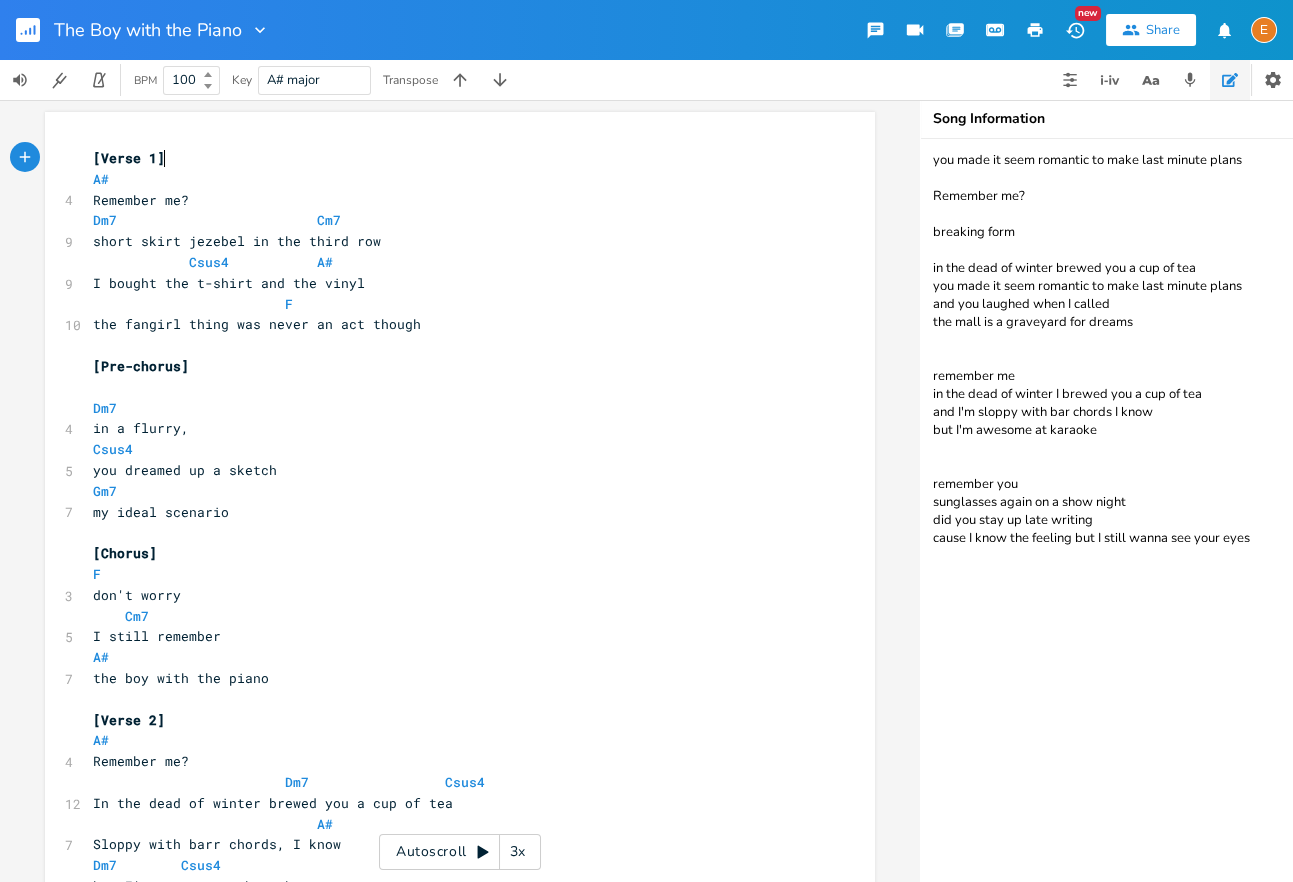 scroll, scrollTop: 7, scrollLeft: 0, axis: vertical 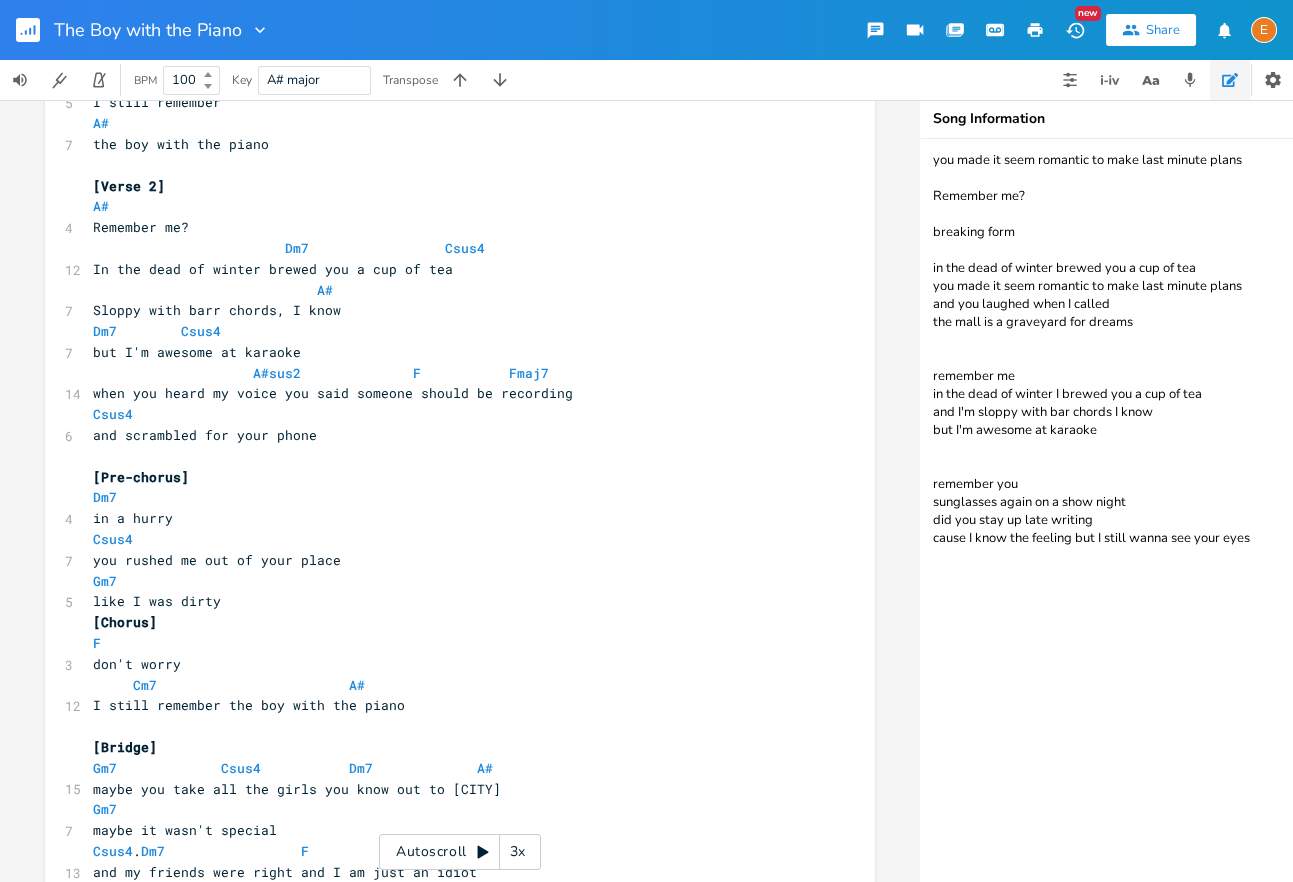 click on "Csus4" at bounding box center [450, 414] 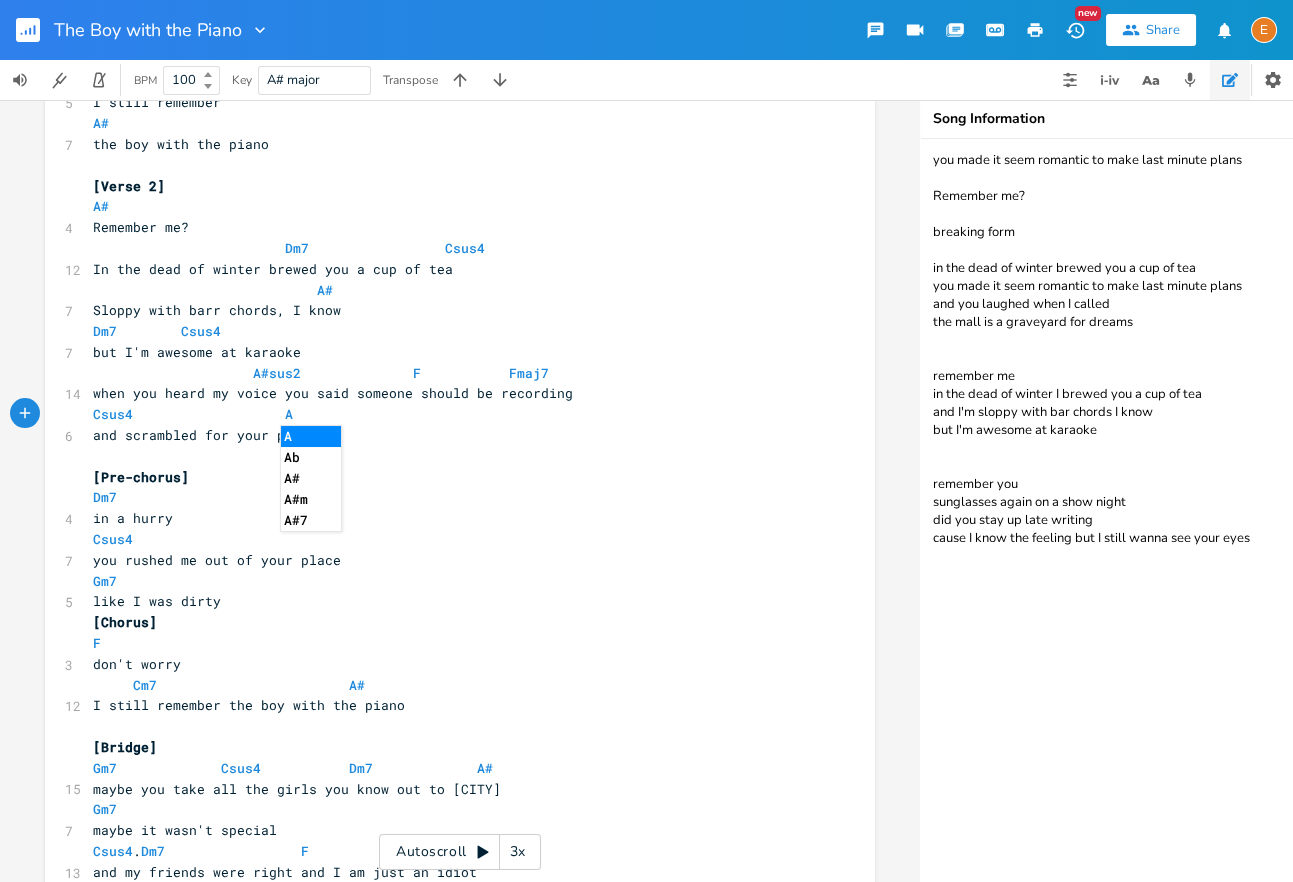 type on "A#" 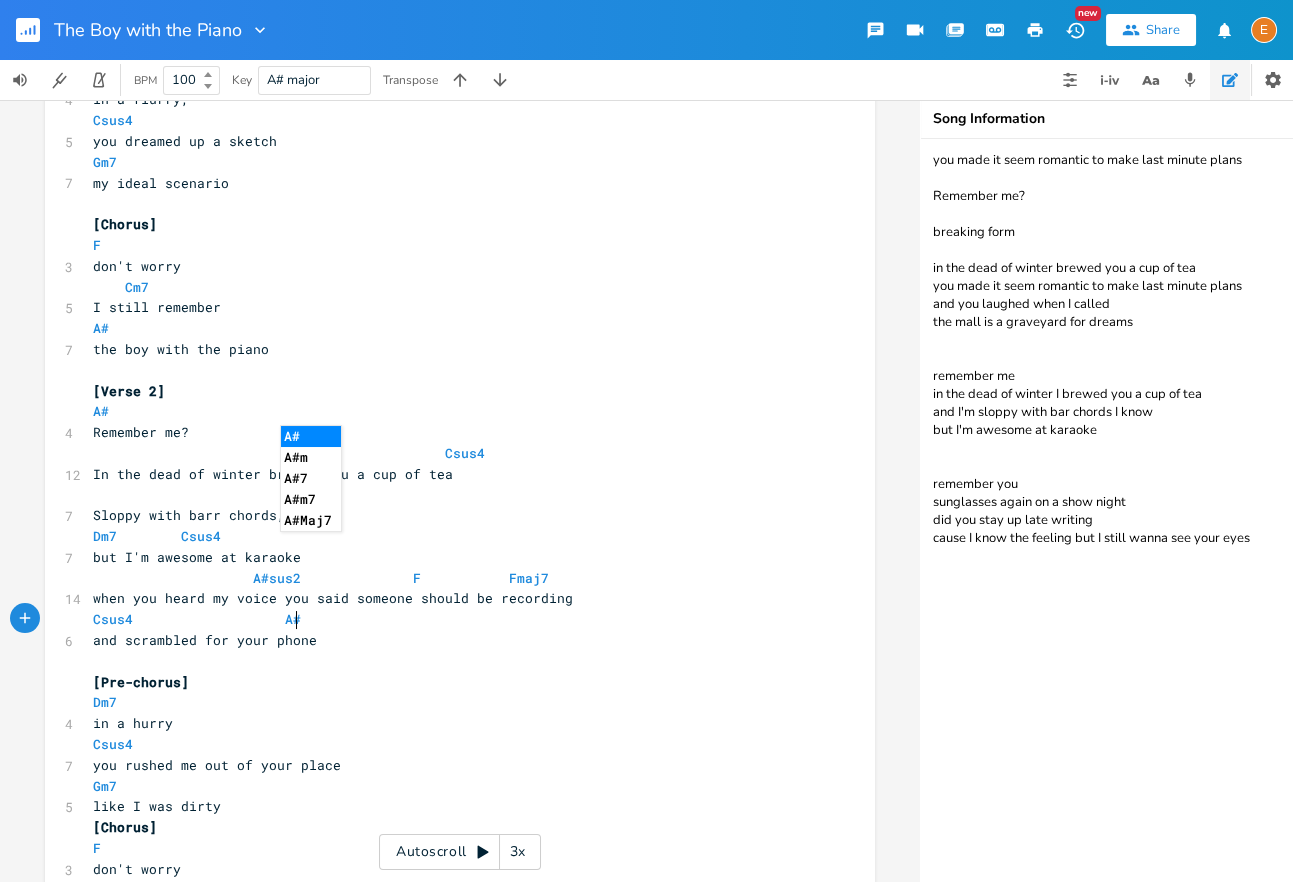 scroll, scrollTop: 304, scrollLeft: 0, axis: vertical 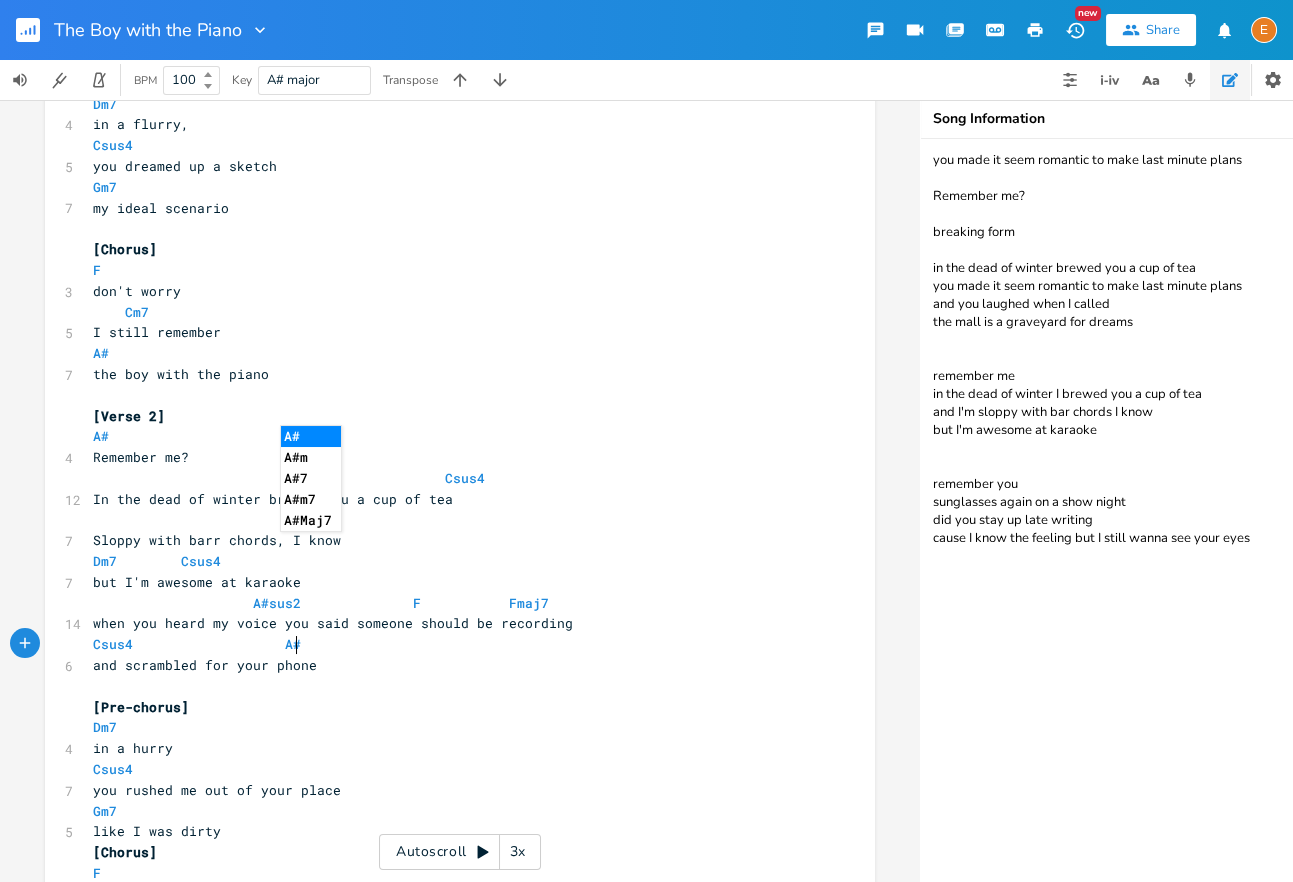 type 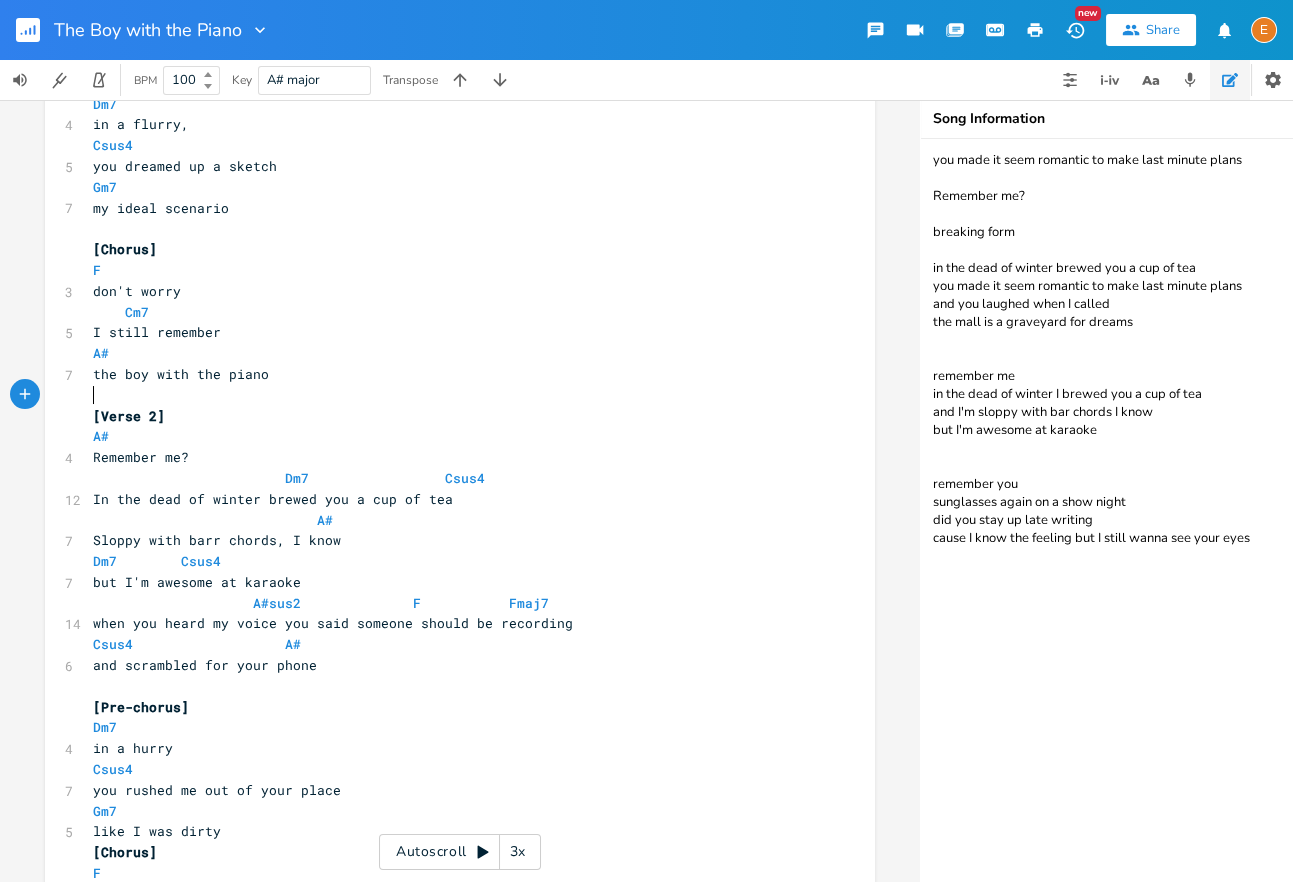 scroll, scrollTop: 0, scrollLeft: 0, axis: both 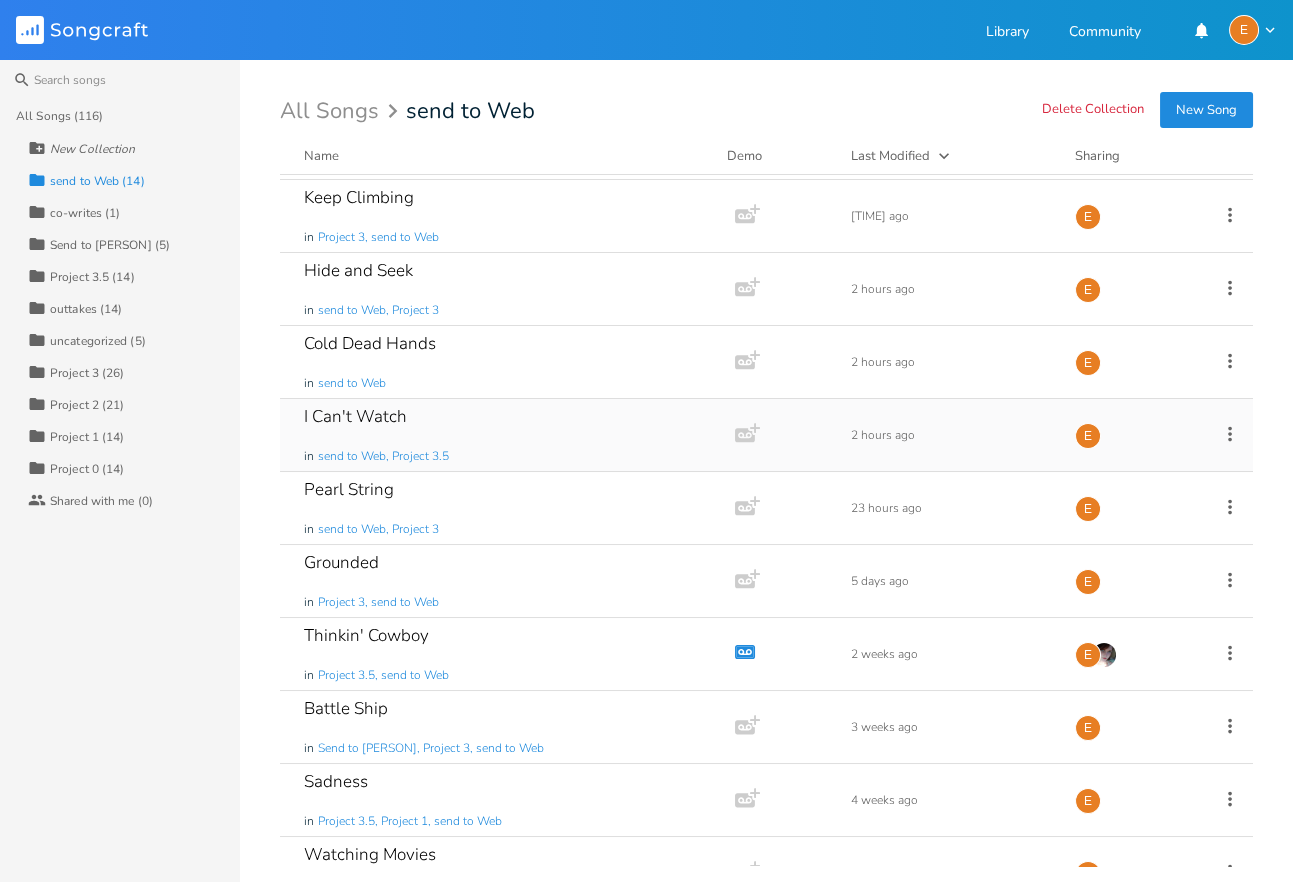 click on "I Can't Watch in send to Web, Project 3.5" at bounding box center (503, 435) 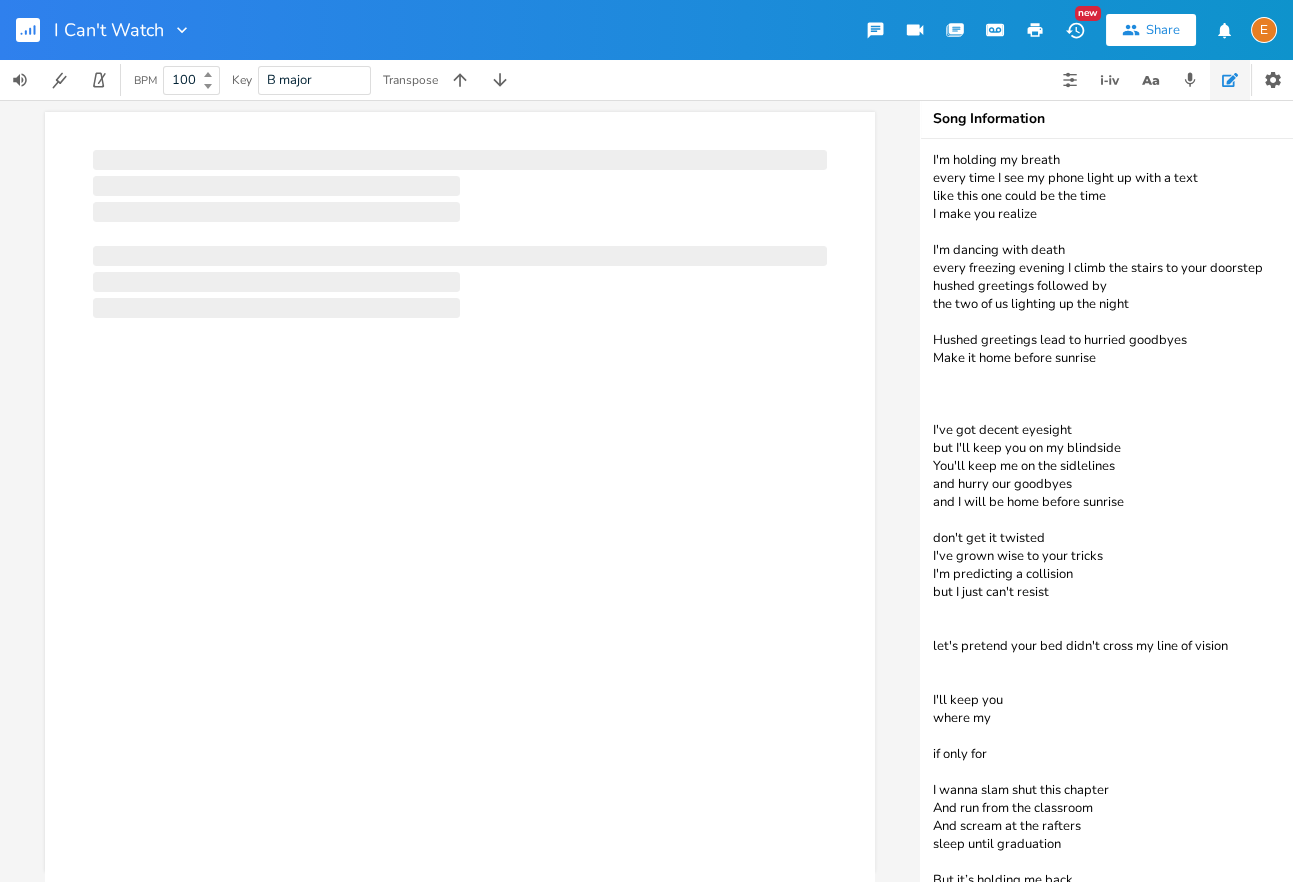 scroll, scrollTop: 7, scrollLeft: 0, axis: vertical 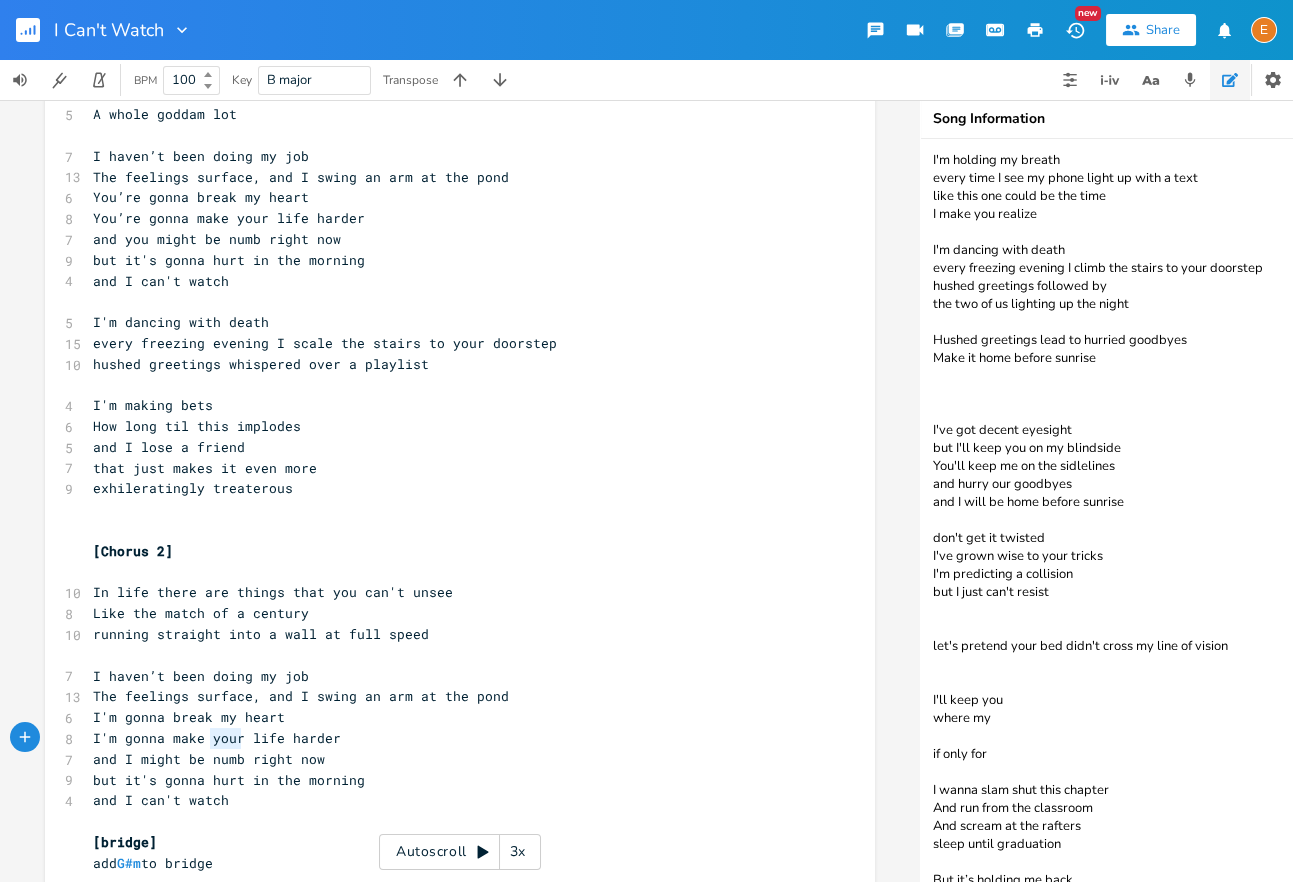 drag, startPoint x: 243, startPoint y: 734, endPoint x: 209, endPoint y: 741, distance: 34.713108 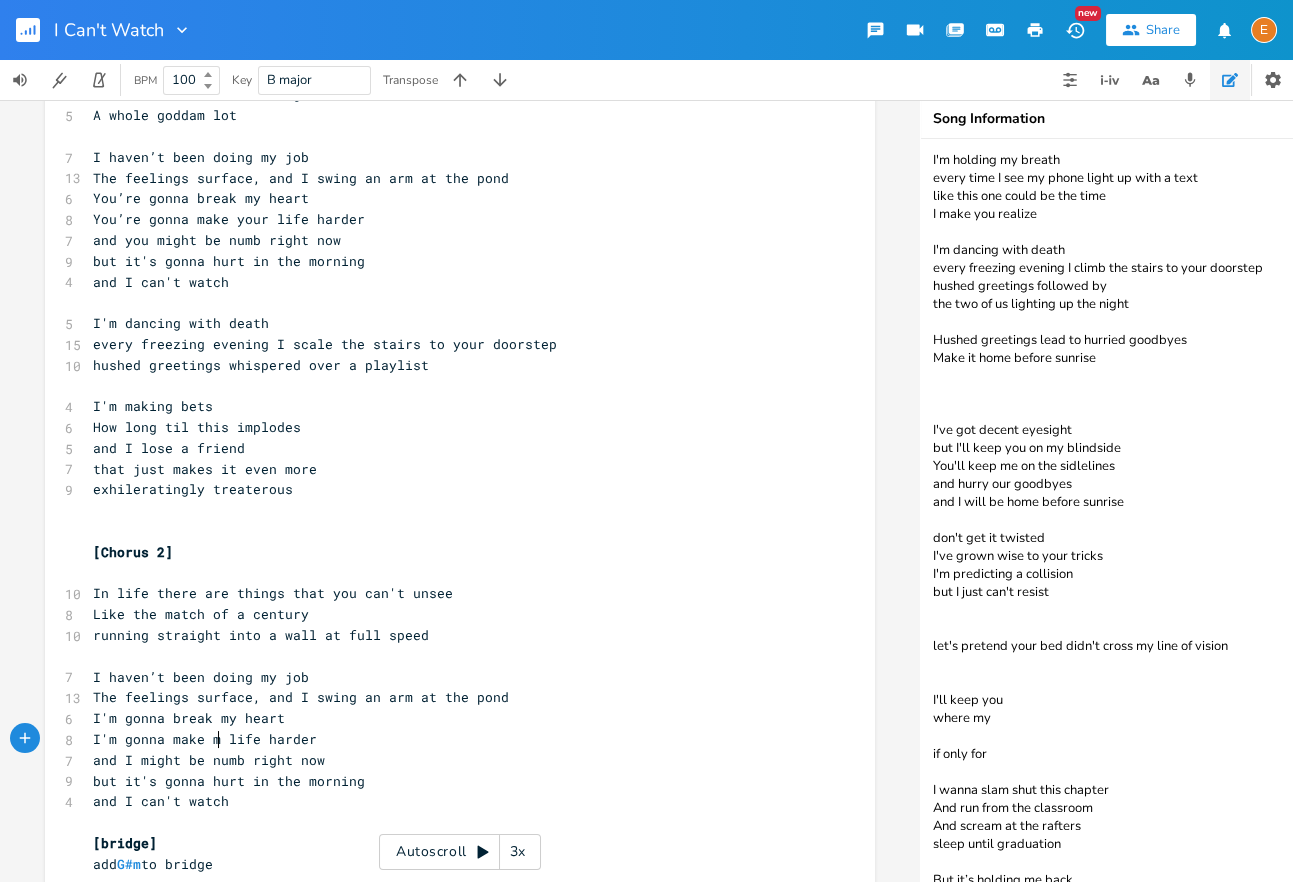 type on "my" 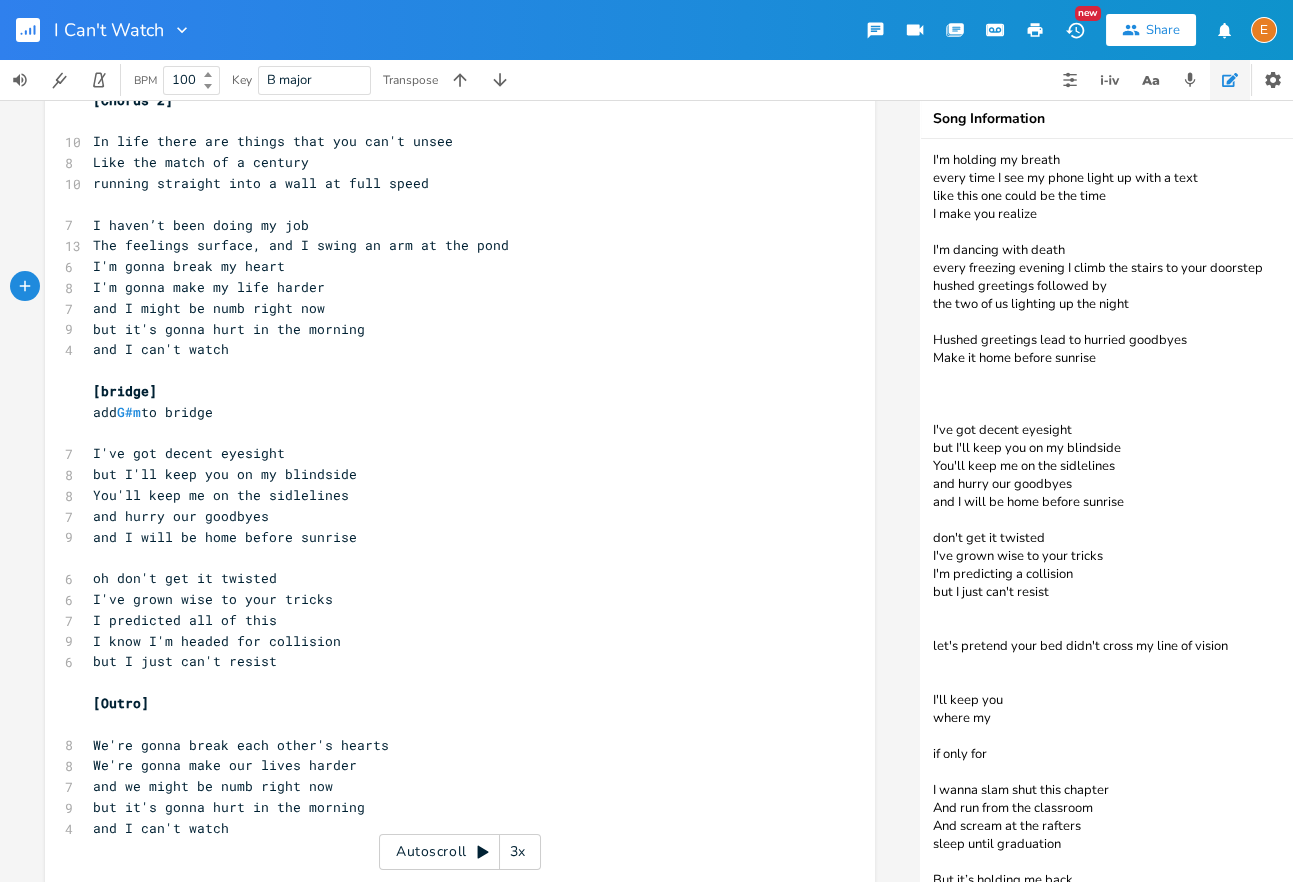 scroll, scrollTop: 928, scrollLeft: 0, axis: vertical 